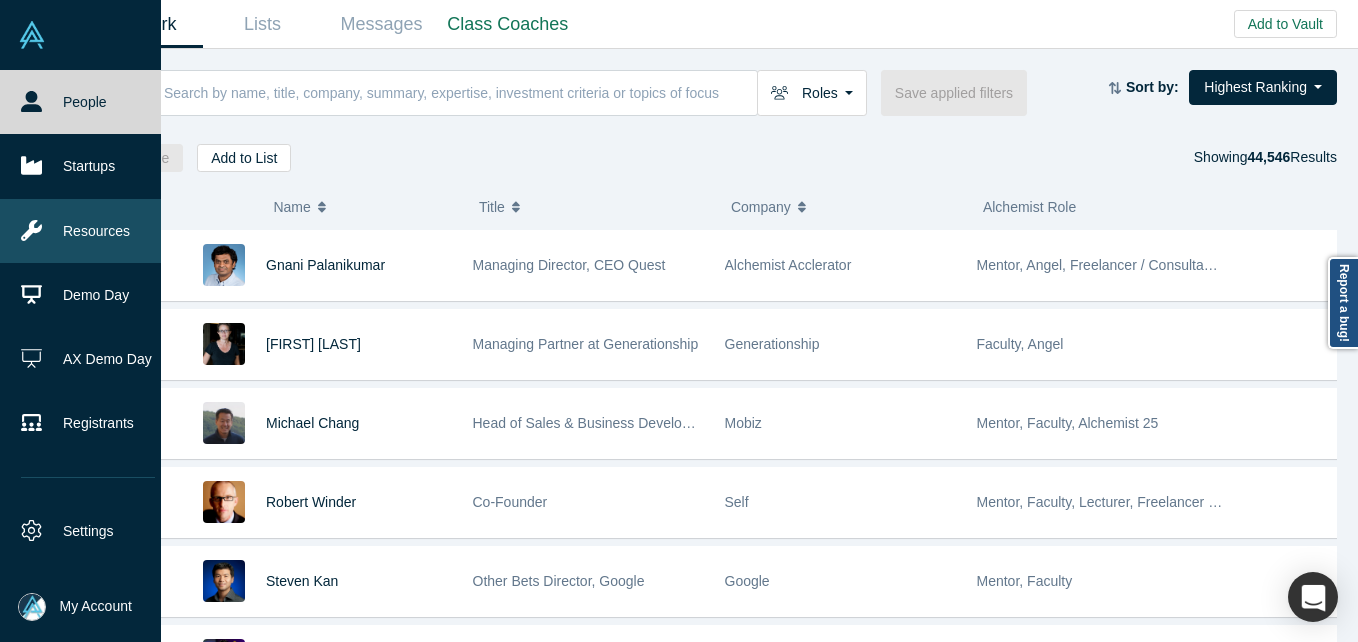 scroll, scrollTop: 0, scrollLeft: 0, axis: both 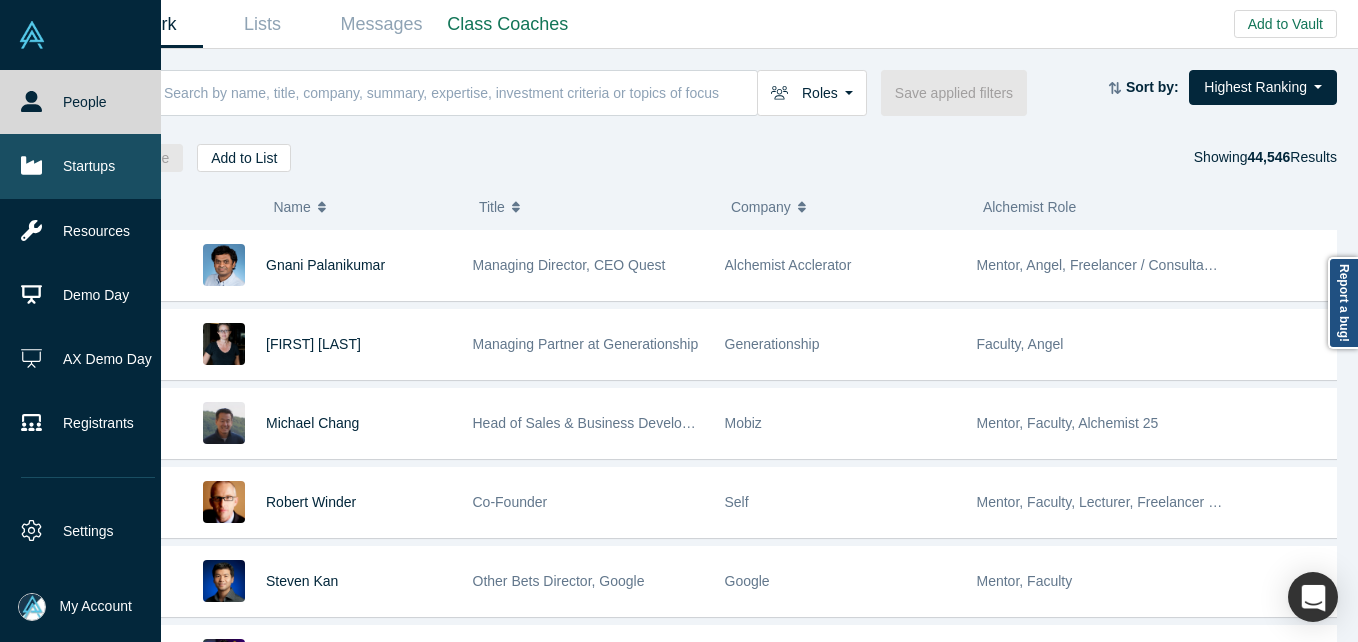 click 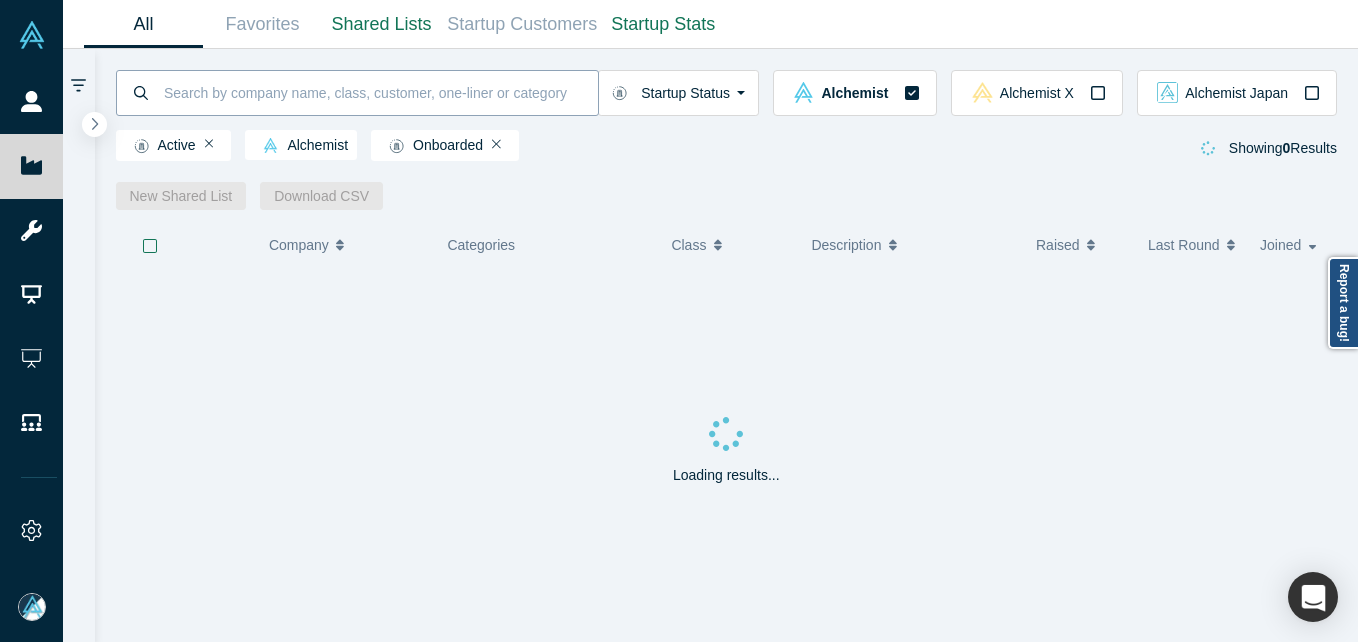 click at bounding box center (380, 92) 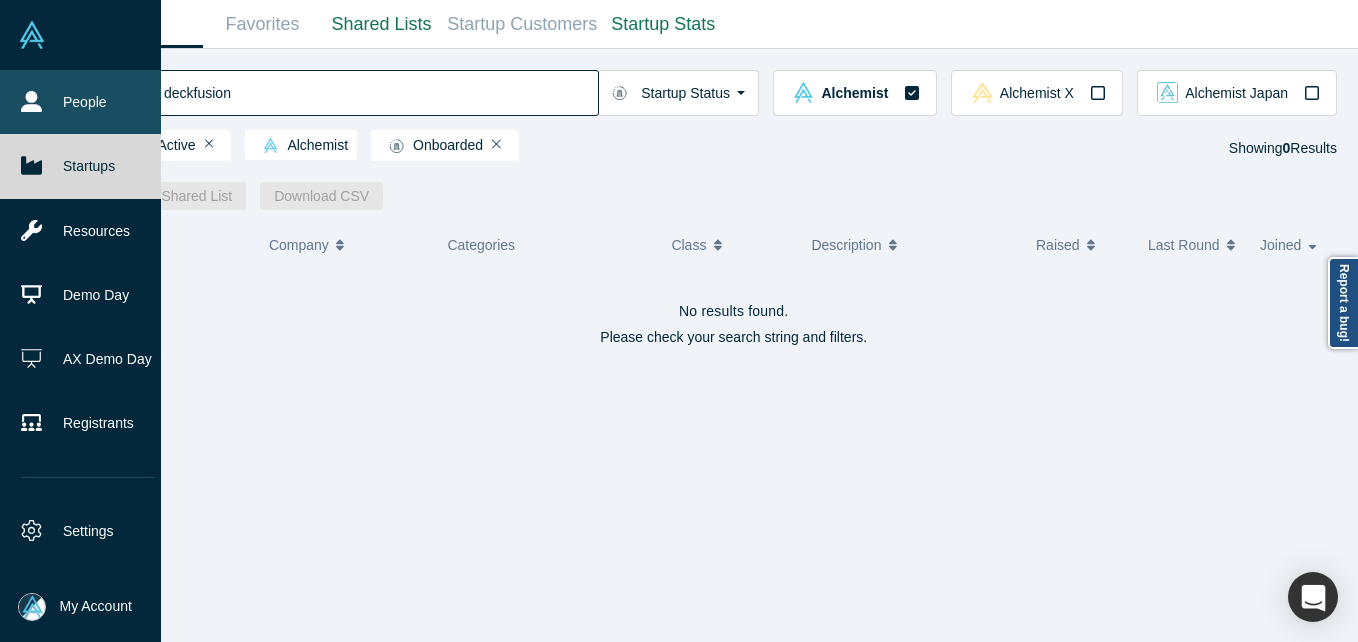 drag, startPoint x: 230, startPoint y: 92, endPoint x: 49, endPoint y: 94, distance: 181.01105 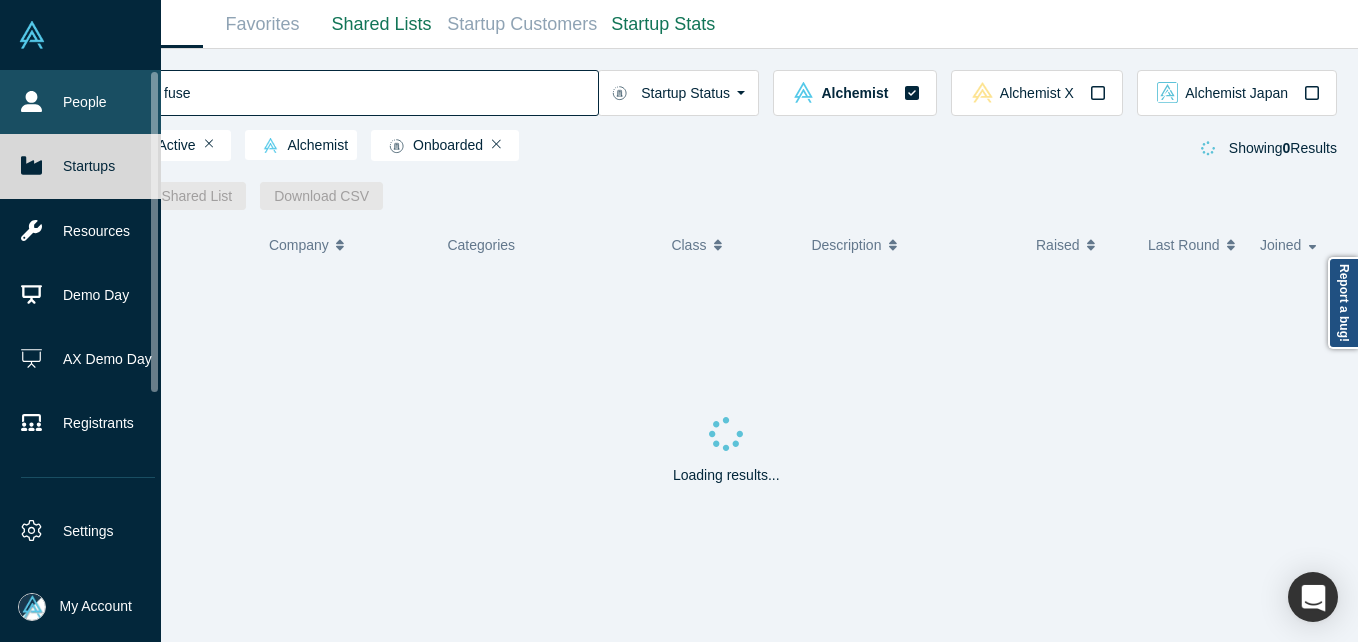 type on "fuse" 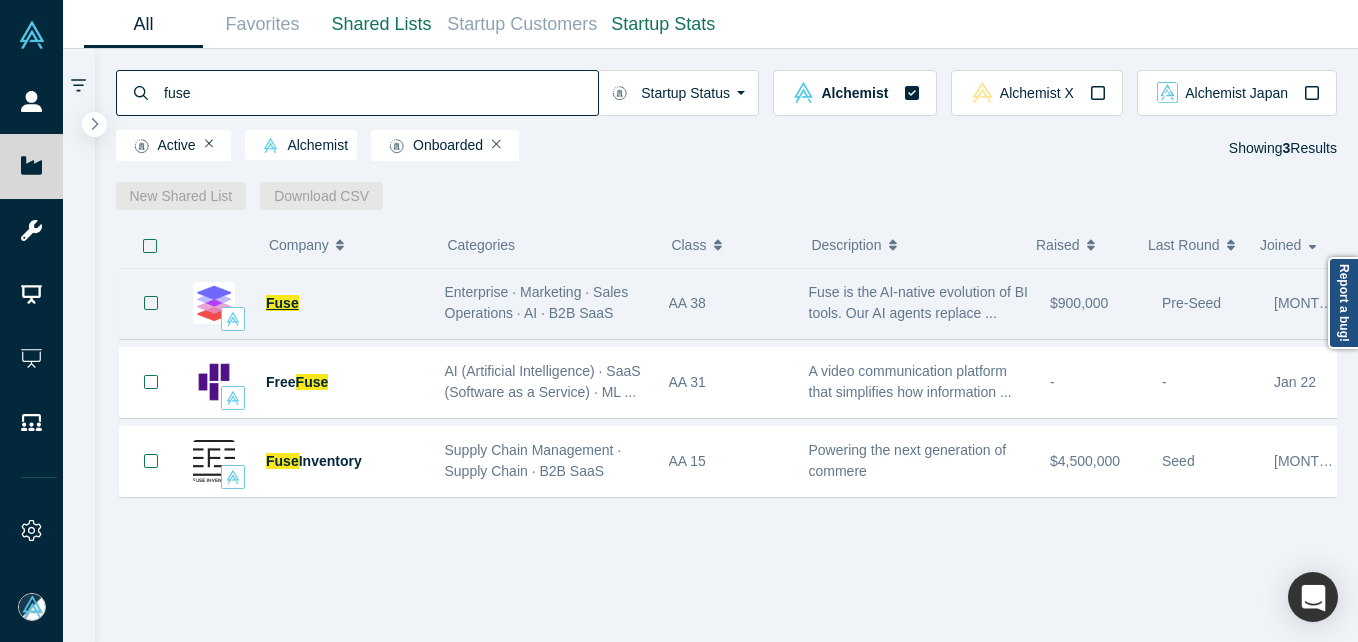 click on "Fuse" at bounding box center [282, 303] 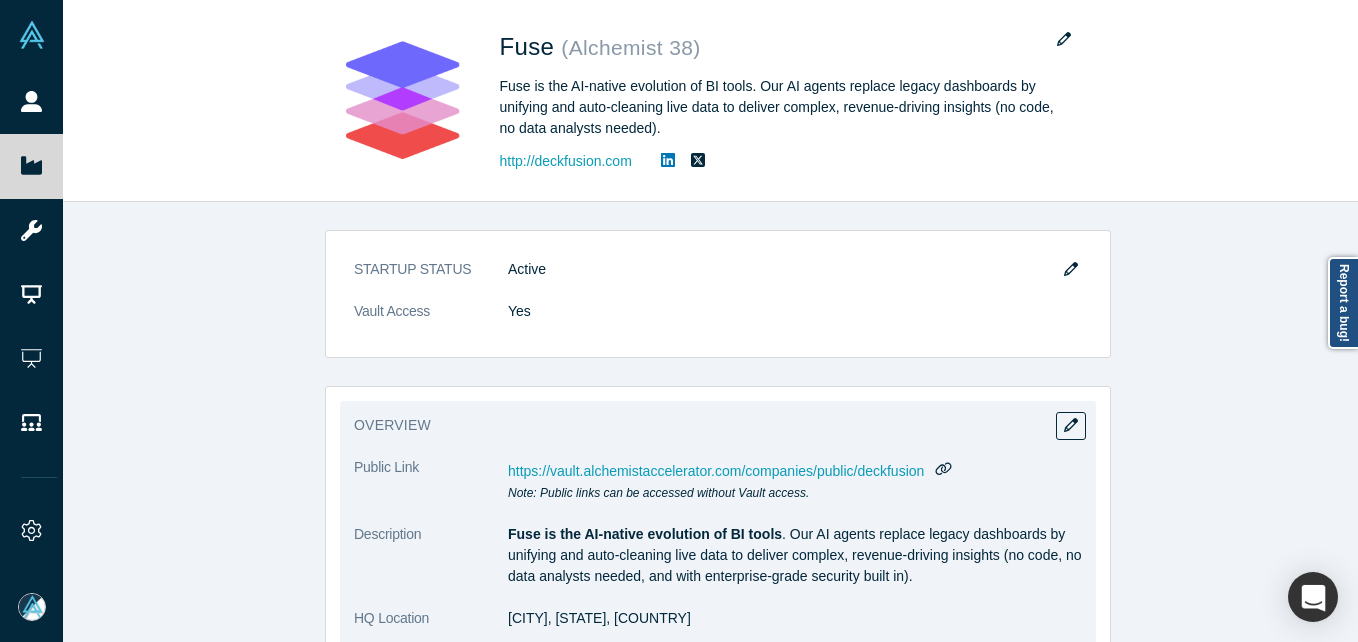 click on "HQ Location [CITY], [STATE], [COUNTRY] Incorporated in [COUNTRY] Categories Enterprise · Marketing · Sales Operations · AI · B2B SaaS Team Description CEO: [FIRST] [LAST], 4x founder (exit in 2018).
COO: [FIRST] [LAST], 14x years at Google (2002-2015).
CTO: [FIRST] [LAST], ex-head of engineering at Bumble. No. of Employees 1-10 Highlights Why Fuse is Different:
AI agents built for real-time data connection and auto-cleansing
Smart 'Glossary' that auto-maps metrics across live data sources
QA Engine ensuring > 99% data accuracy
Thousands of live data accounts connected by active users" at bounding box center (718, 728) 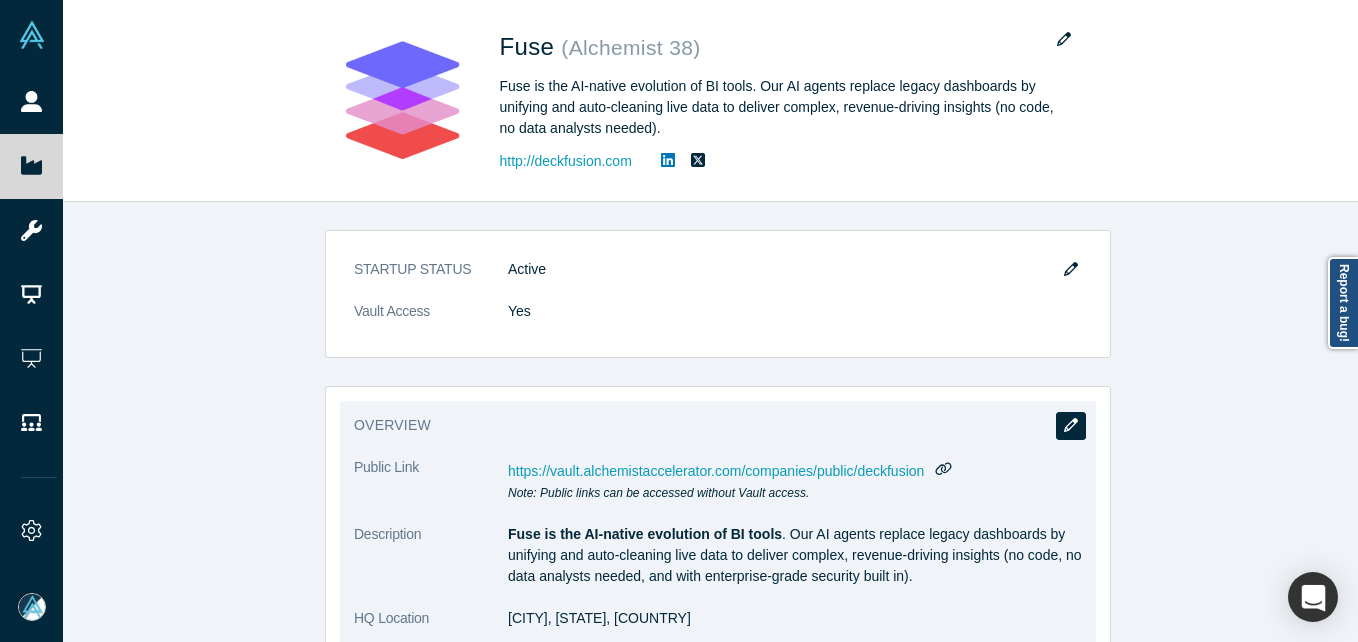 click 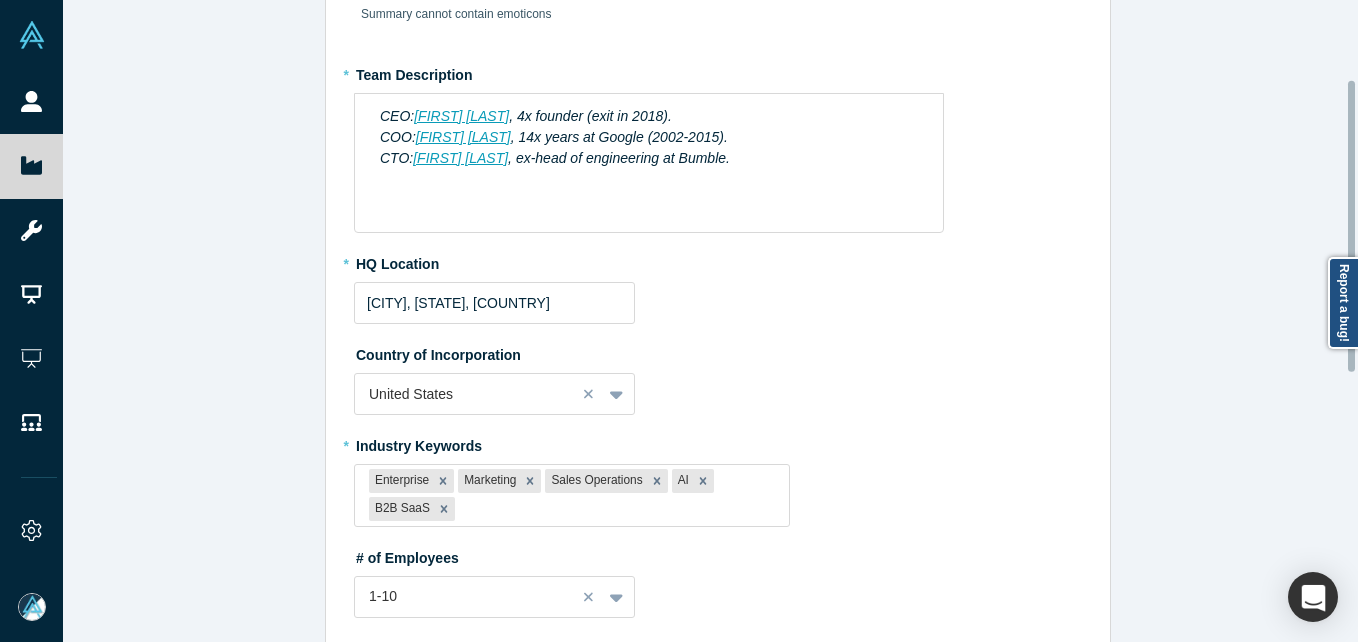 scroll, scrollTop: 0, scrollLeft: 0, axis: both 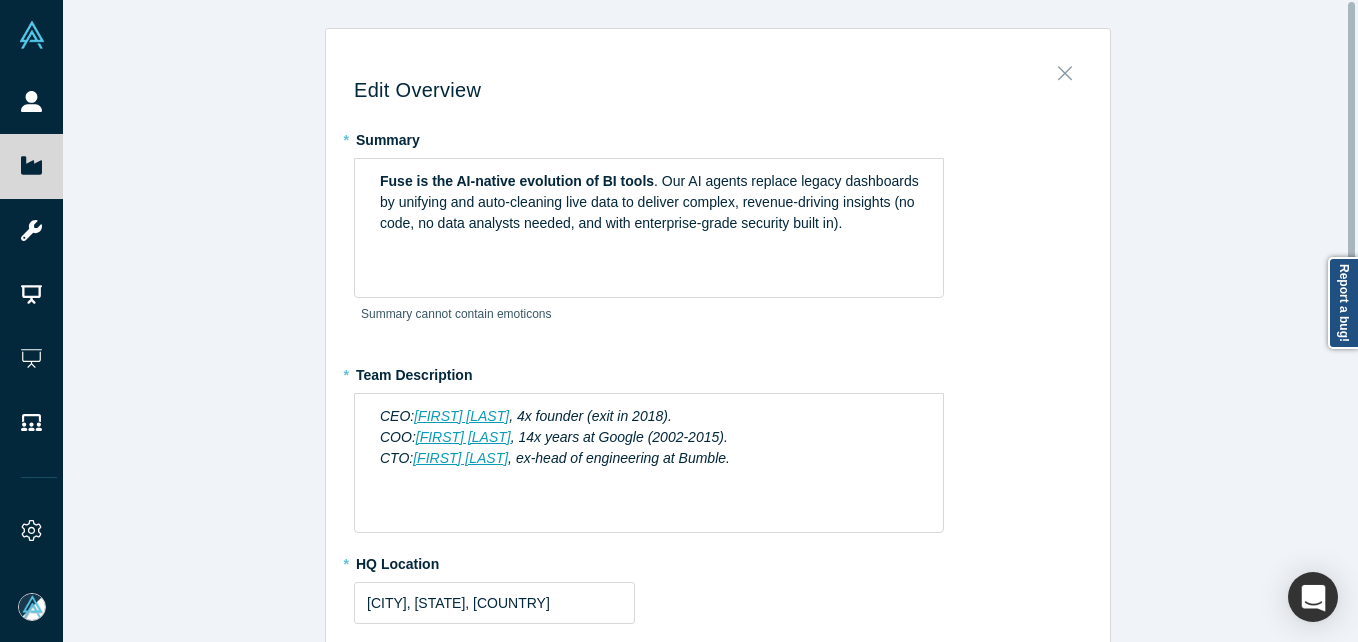 click 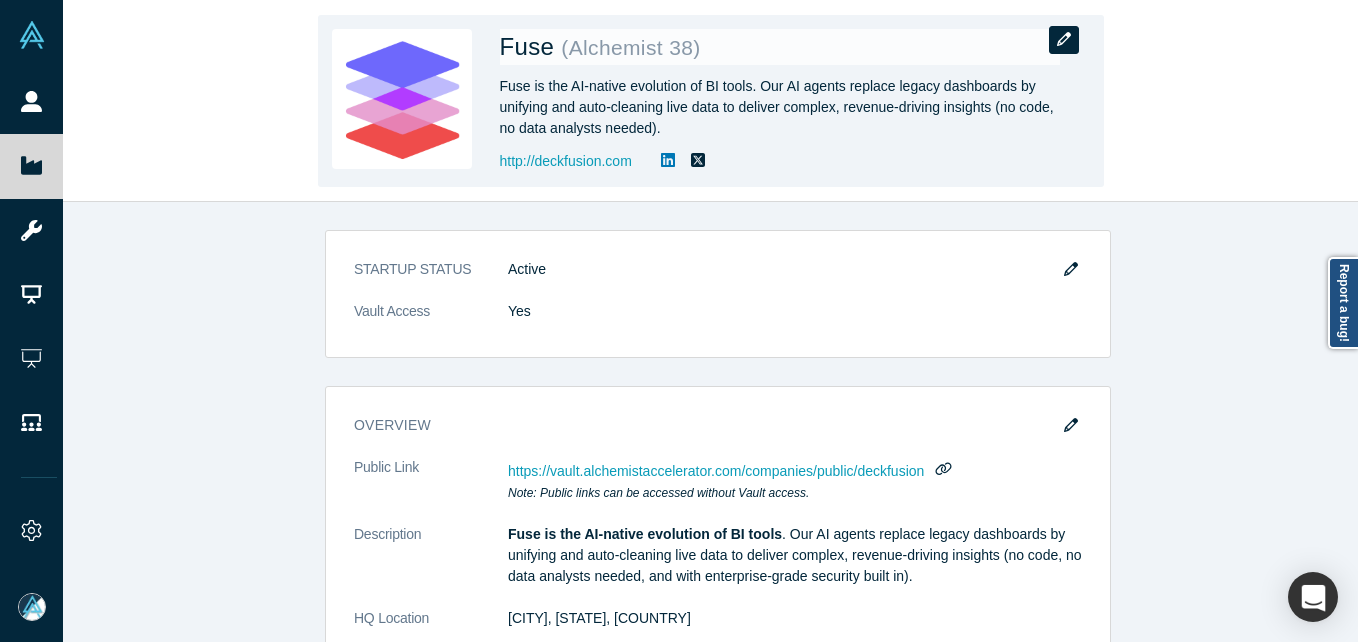 click 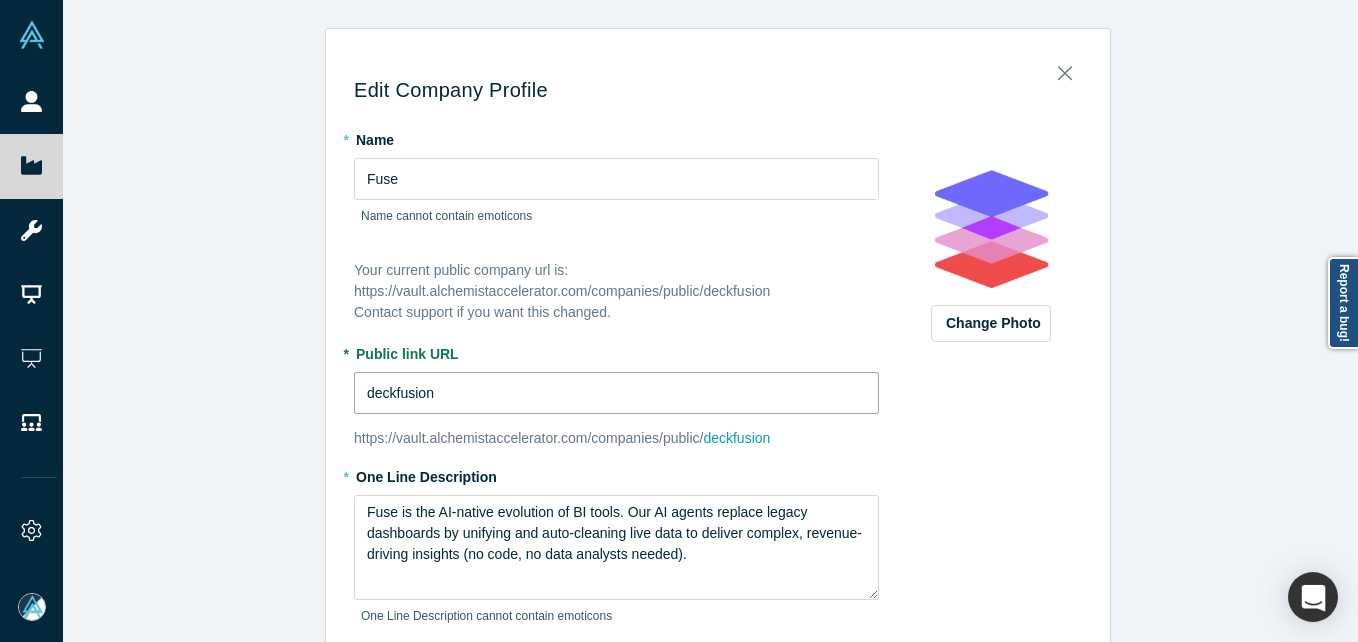 drag, startPoint x: 387, startPoint y: 388, endPoint x: 357, endPoint y: 388, distance: 30 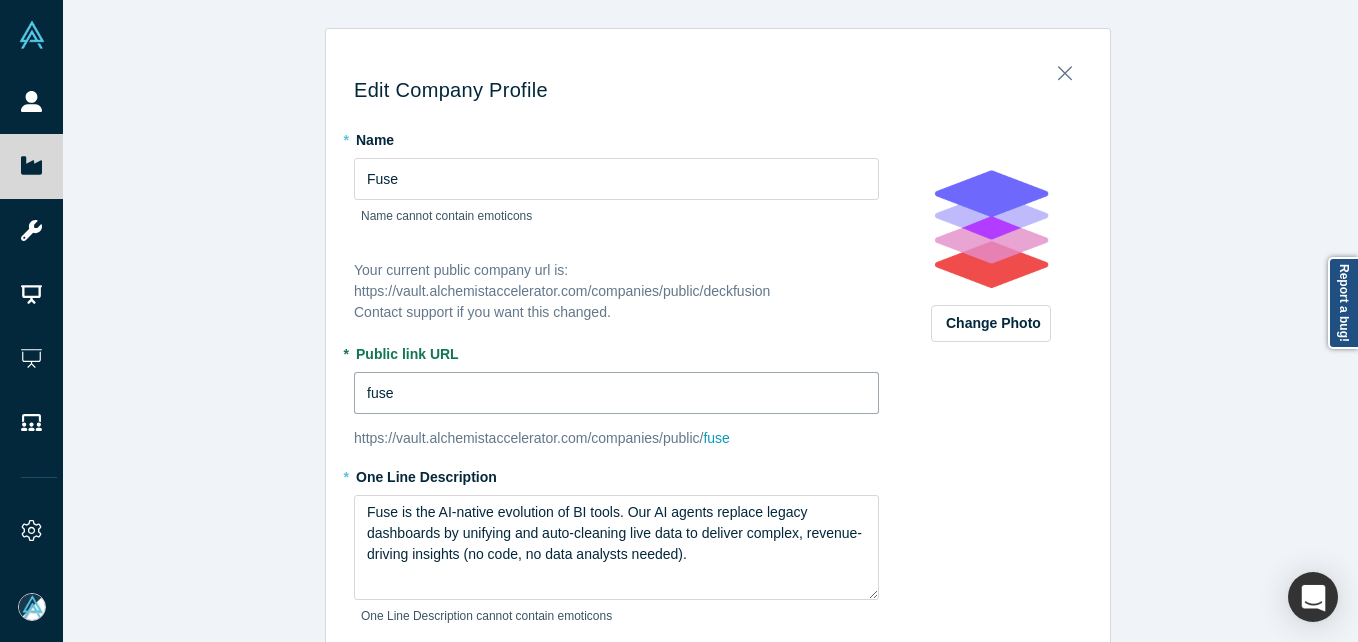type on "fuse" 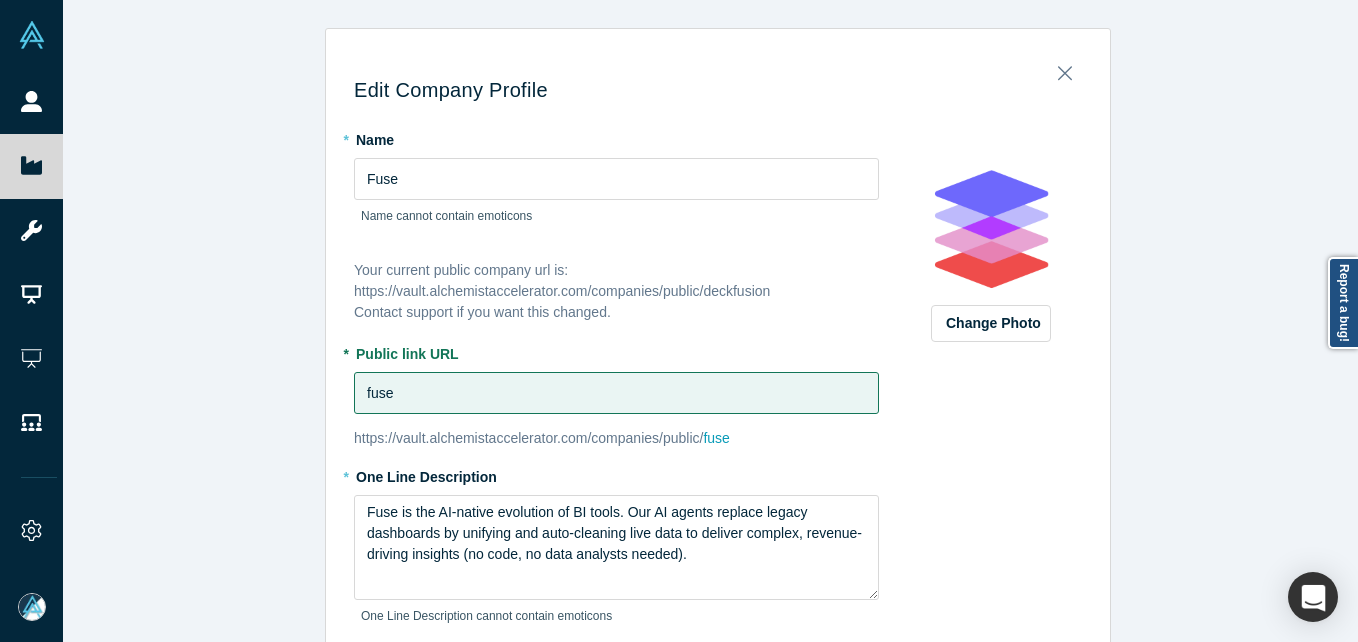 click on "Edit Company Profile * Name Fuse Name cannot contain emoticons Your current public company url is: https://vault.alchemistaccelerator.com /companies/public/fuse Contact support if you want this changed. * Public link URL fuse https://vault.alchemistaccelerator.com /companies/public/ fuse * One Line Description Fuse is the AI-native evolution of BI tools. Our AI agents replace legacy dashboards by unifying and auto-cleaning live data to deliver complex, revenue-driving insights (no code, no data analysts needed). One Line Description cannot contain emoticons LinkedIn Company/URL https://linkedin.com/company/deckfusion X (previously Twitter) Company/URL @deckfusion Wellfound (previously AngelList) Company/URL Crunchbase Profile Company/URL Website http://deckfusion.com Alchemist Startup Yes No Alchemist Accelerator Class 38 АlchemistX Class(-es) Class Аlchemist Japan Class(-es) Class PoC [FIRST] [LAST]  Change Photo Zoom Save Remove Upload New Edit Demo Day Settings How to remove Alumni Tag? No: Save" at bounding box center [718, 328] 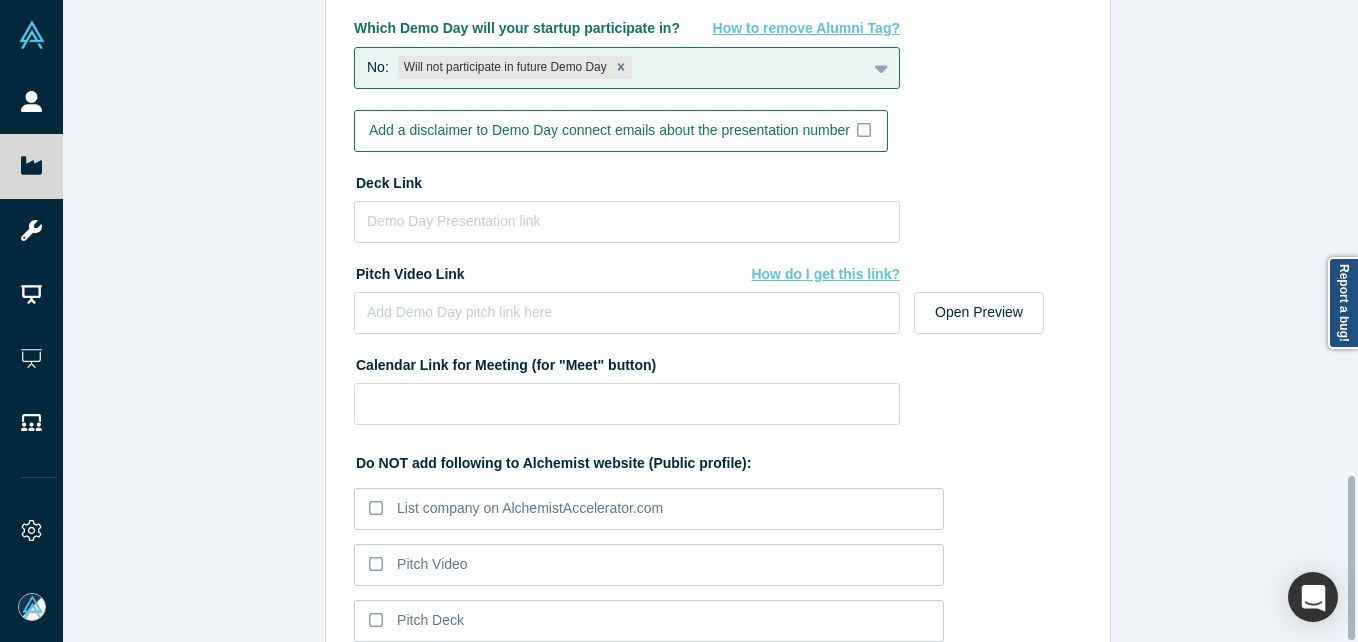 scroll, scrollTop: 1857, scrollLeft: 0, axis: vertical 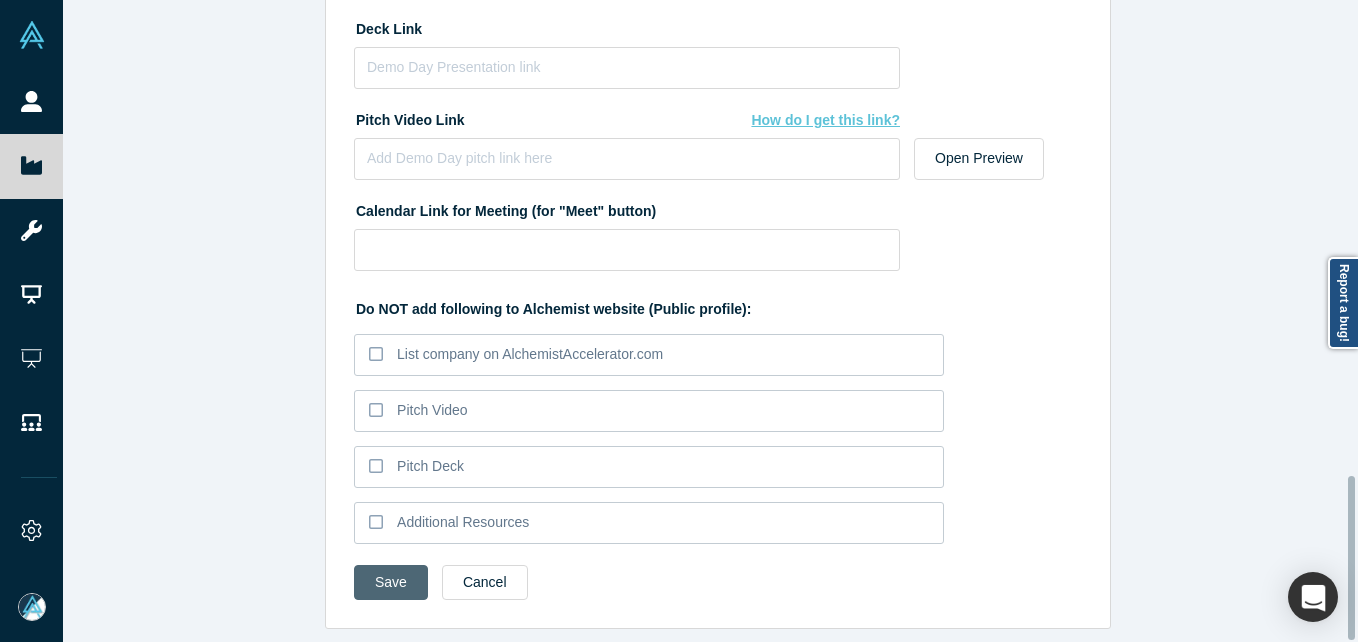 click on "Save" at bounding box center (391, 582) 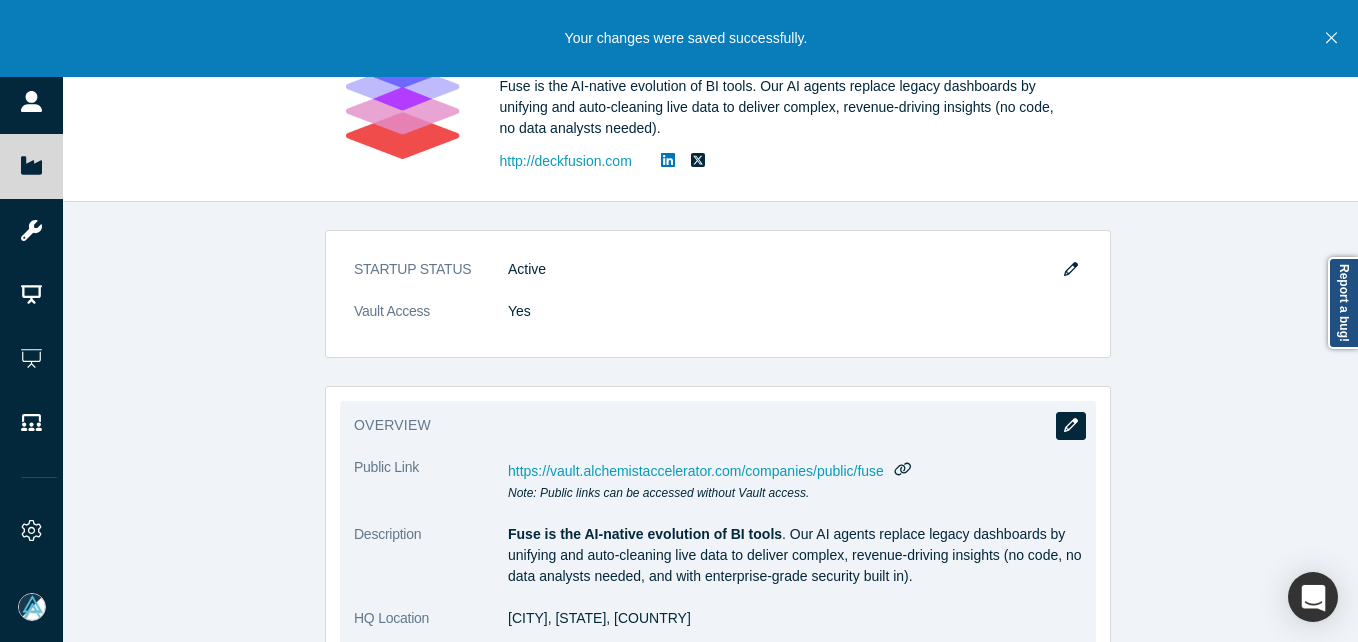 click at bounding box center (1071, 426) 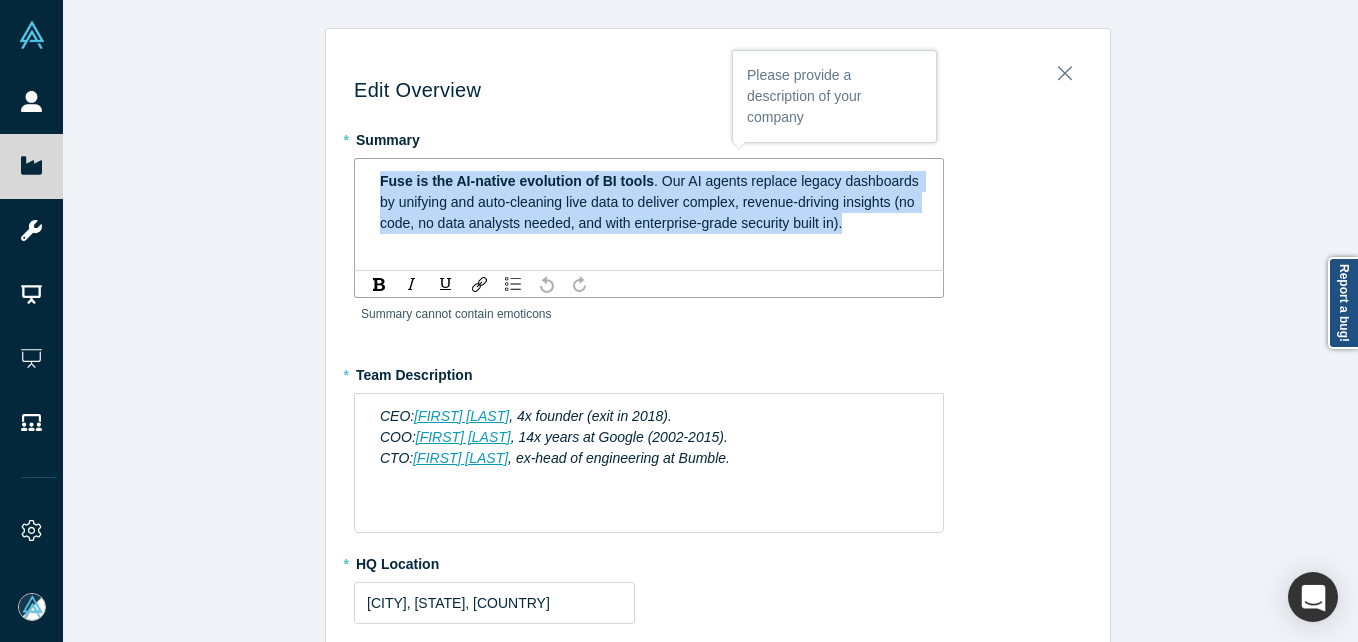 drag, startPoint x: 852, startPoint y: 230, endPoint x: 160, endPoint y: 107, distance: 702.8464 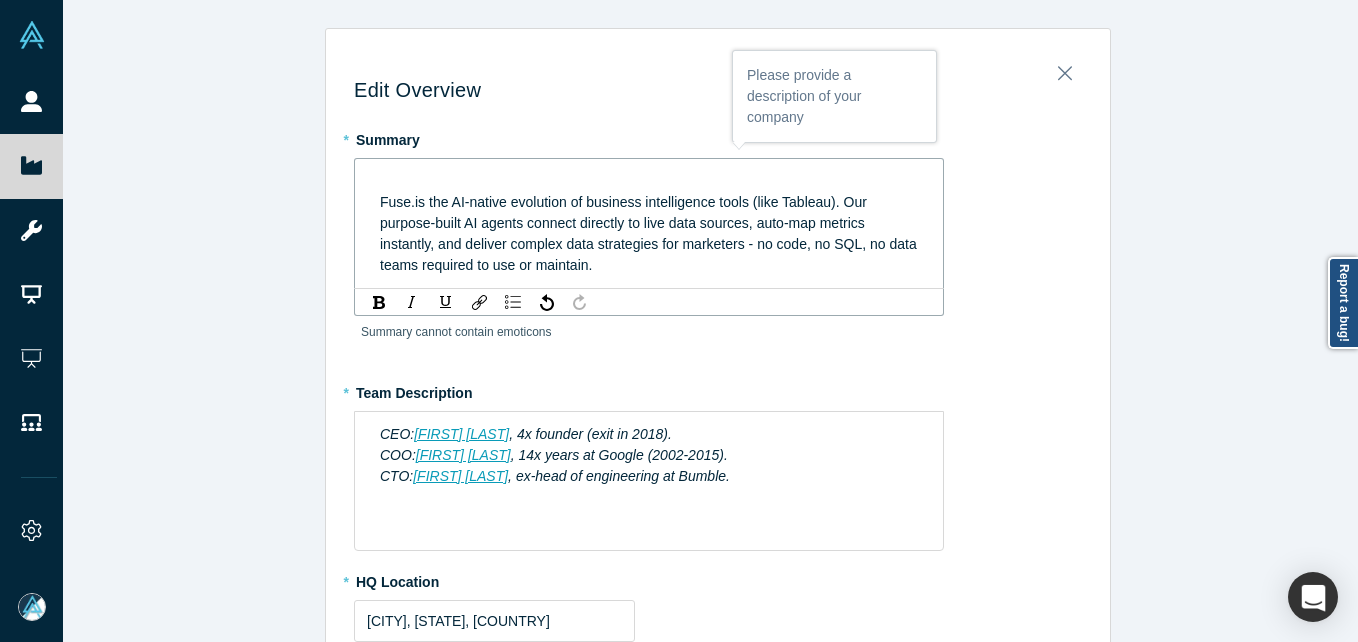 drag, startPoint x: 371, startPoint y: 205, endPoint x: 428, endPoint y: 168, distance: 67.95587 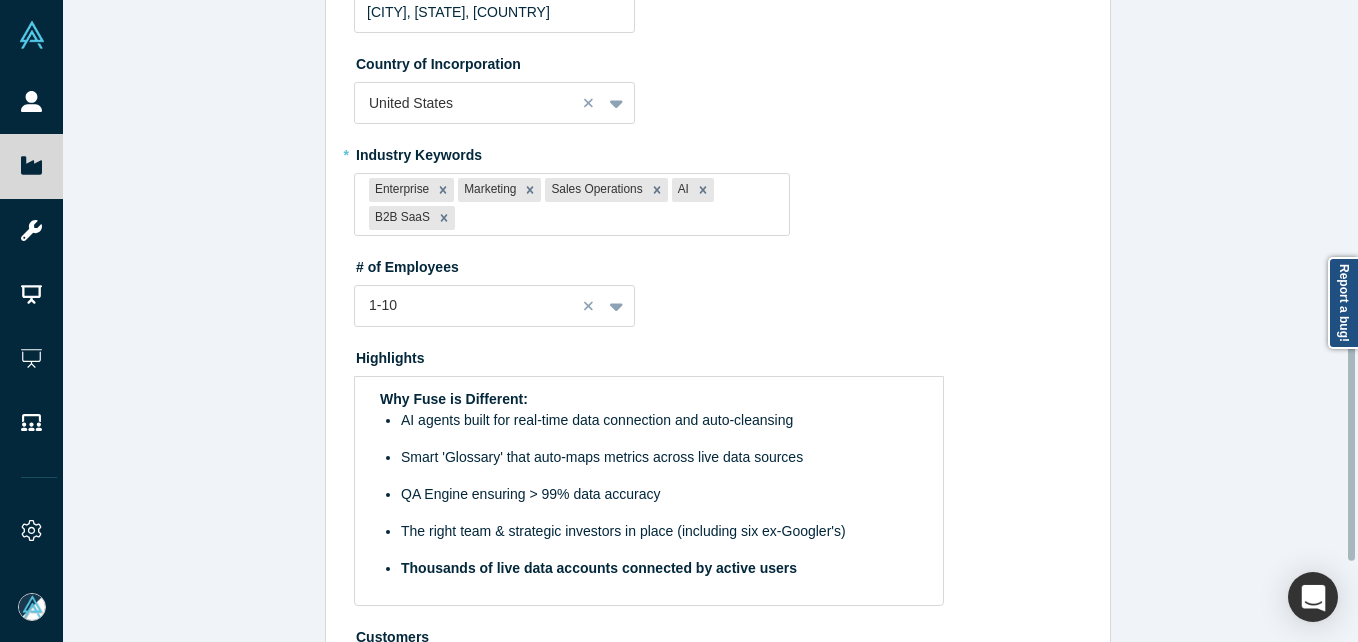 scroll, scrollTop: 766, scrollLeft: 0, axis: vertical 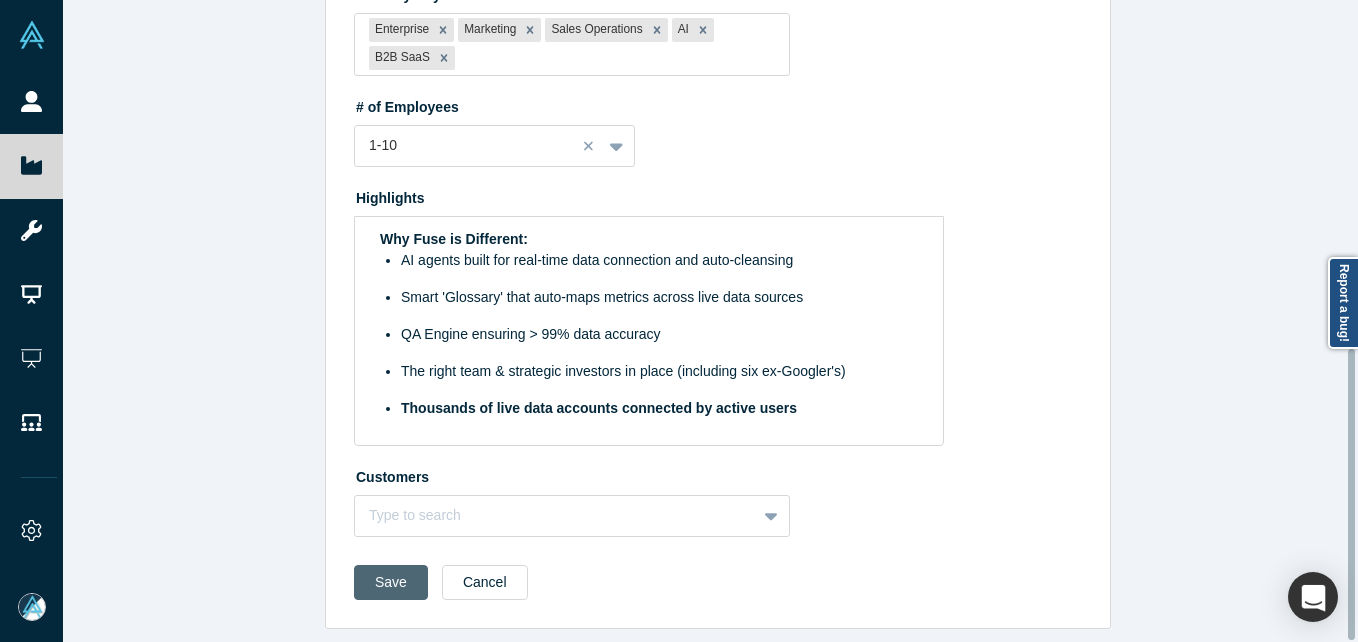 click on "Save" at bounding box center (391, 582) 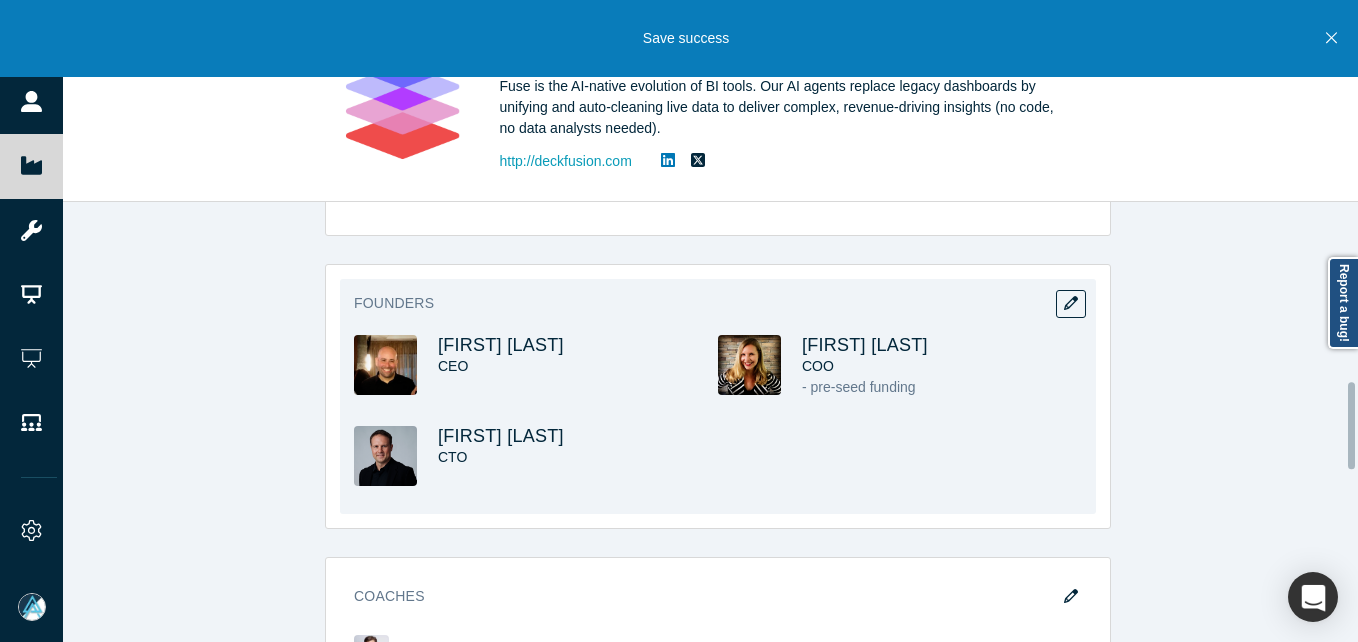 scroll, scrollTop: 800, scrollLeft: 0, axis: vertical 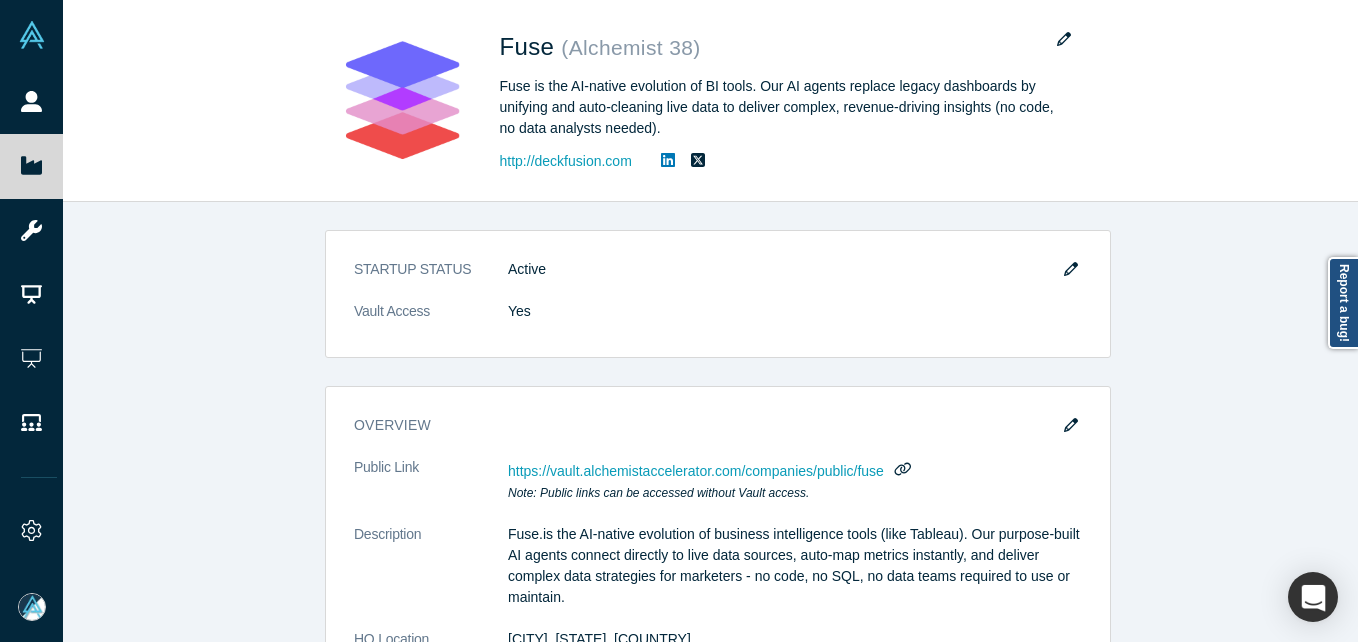 click on "HQ Location [CITY], [STATE], [COUNTRY] Incorporated in [COUNTRY] Categories Enterprise · Marketing · Sales Operations · AI · B2B SaaS Team Description CEO: [FIRST] [LAST], 4x founder (exit in 2018).
COO: [FIRST] [LAST], 14x years at Google (2002-2015).
CTO: [FIRST] [LAST], ex-head of engineering at Bumble. No. of Employees 1-10 Highlights Why Fuse is Different:
AI agents built for real-time data connection and auto-cleansing
Smart 'Glossary' that auto-maps metrics across live data sources
Customers N/A Founders   CEO" at bounding box center (718, 429) 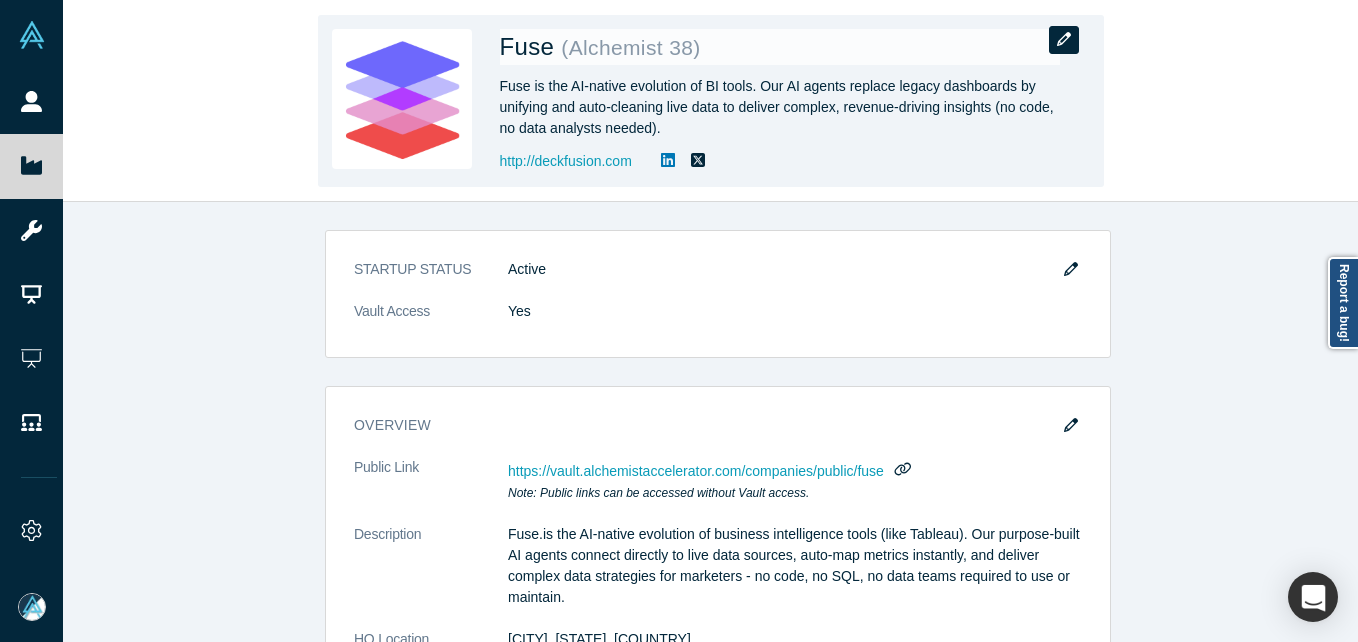 click at bounding box center (1064, 40) 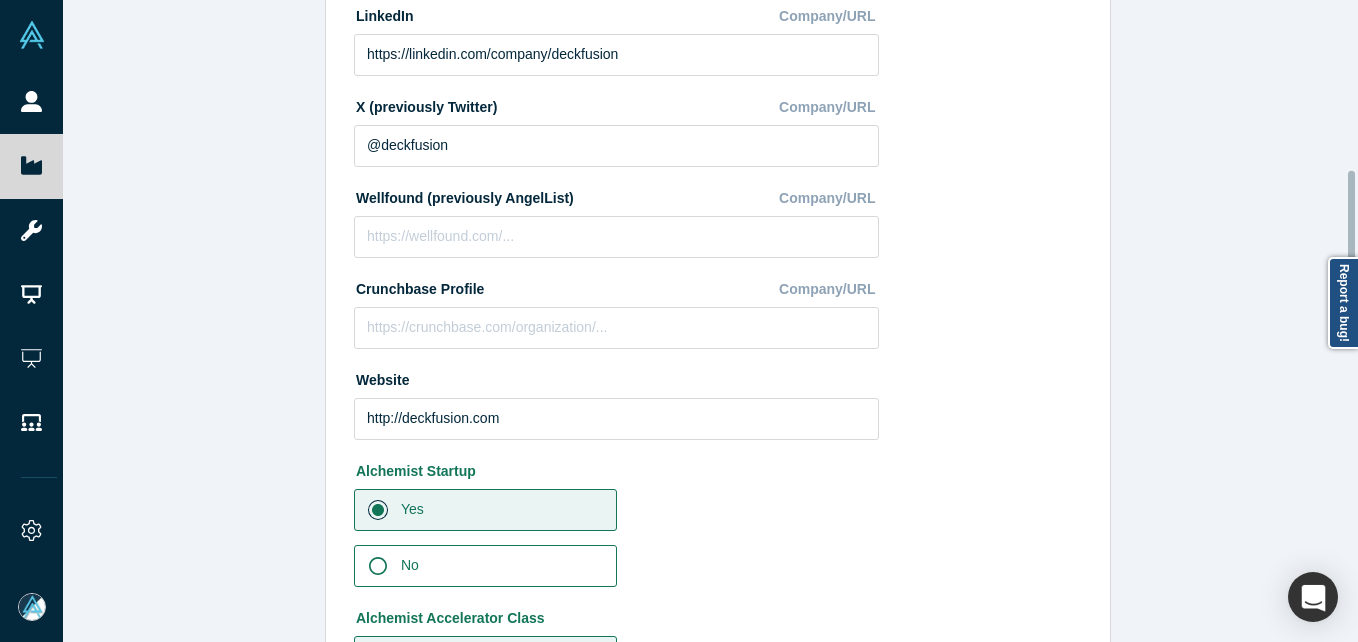scroll, scrollTop: 700, scrollLeft: 0, axis: vertical 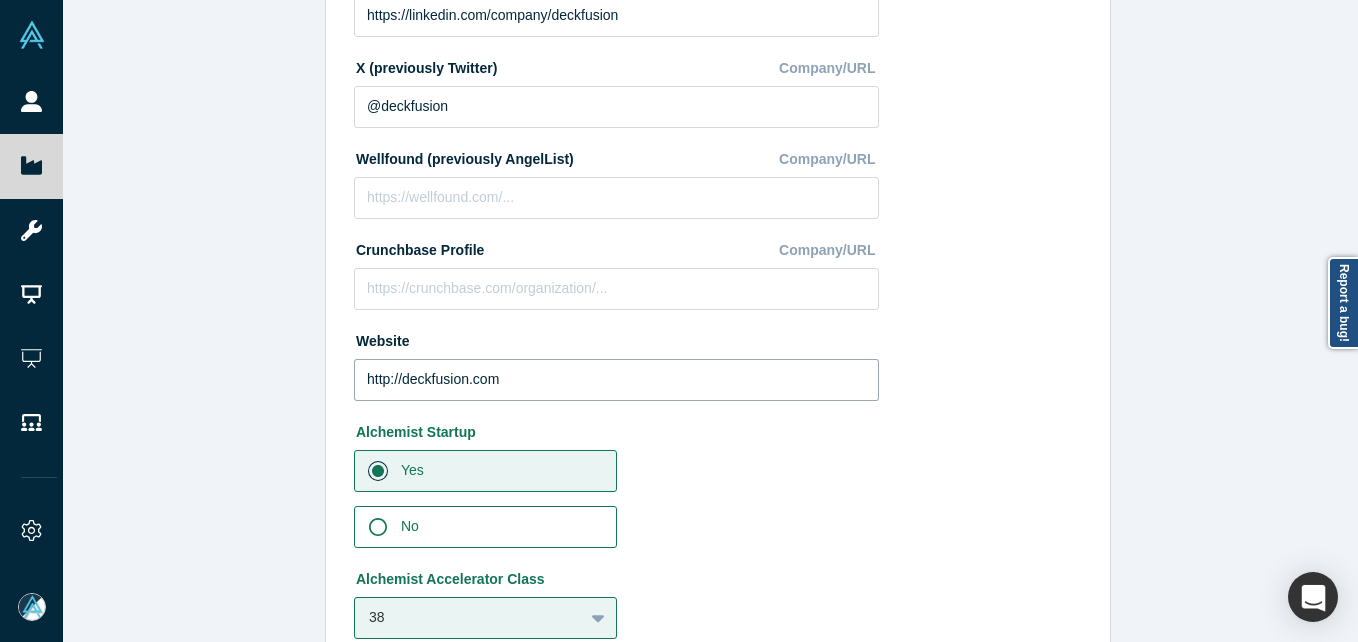 drag, startPoint x: 560, startPoint y: 376, endPoint x: 230, endPoint y: 370, distance: 330.05453 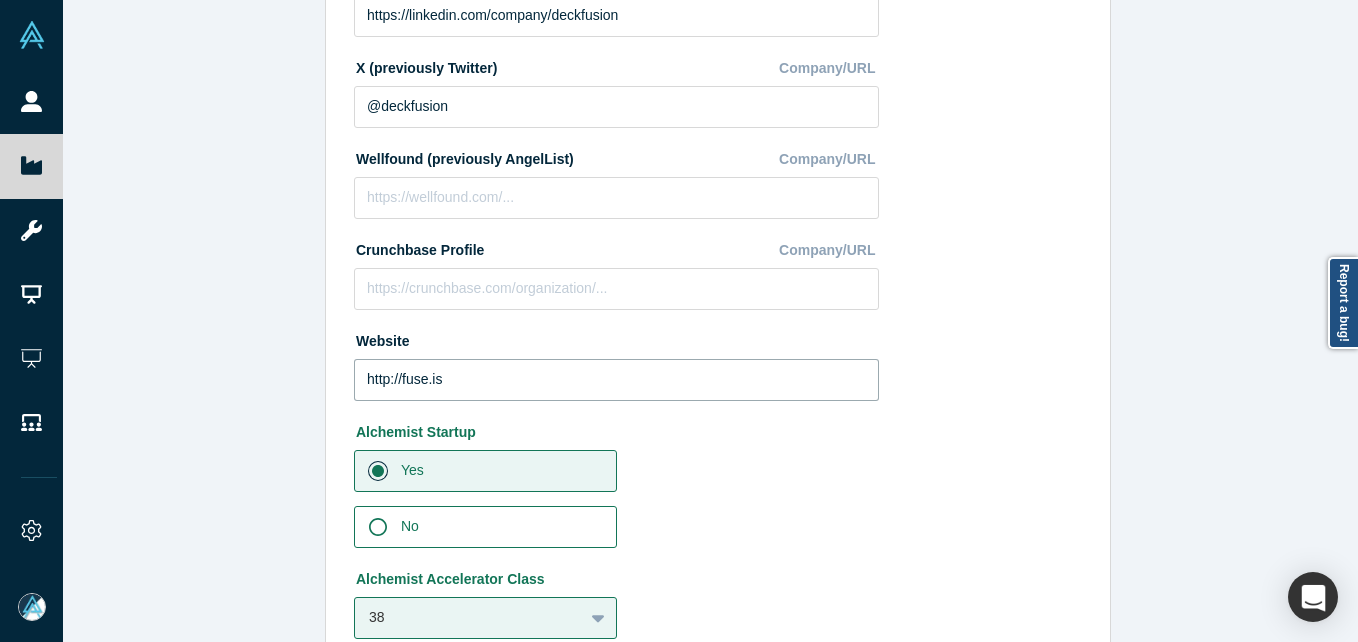 type on "http://fuse.is" 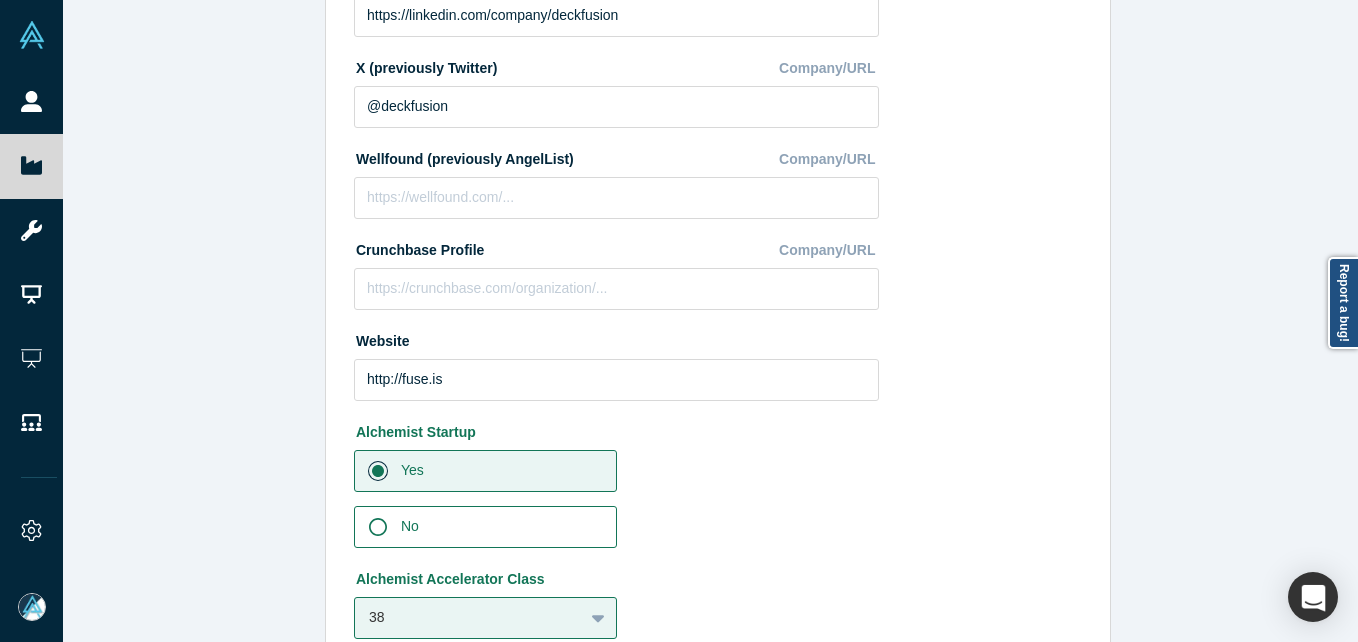 click on "Edit Company Profile * Name Fuse Name cannot contain emoticons Your current public company url is: https://vault.alchemistaccelerator.com /companies/public/fuse Contact support if you want this changed. * Public link URL fuse https://vault.alchemistaccelerator.com /companies/public/ fuse * One Line Description Fuse is the AI-native evolution of BI tools. Our AI agents replace legacy dashboards by unifying and auto-cleaning live data to deliver complex, revenue-driving insights (no code, no data analysts needed). One Line Description cannot contain emoticons LinkedIn Company/URL https://linkedin.com/company/deckfusion X (previously Twitter) Company/URL @deckfusion Wellfound (previously AngelList) Company/URL Crunchbase Profile Company/URL Website http://fuse.is Alchemist Startup Yes No Alchemist Accelerator Class 38 АlchemistX Class(-es) Class Аlchemist Japan Class(-es) Class PoC [FIRST] [LAST] Change Photo Zoom Save Remove Upload New Edit Demo Day Settings How to remove Alumni Tag? No: Deck Link Save" at bounding box center (718, 328) 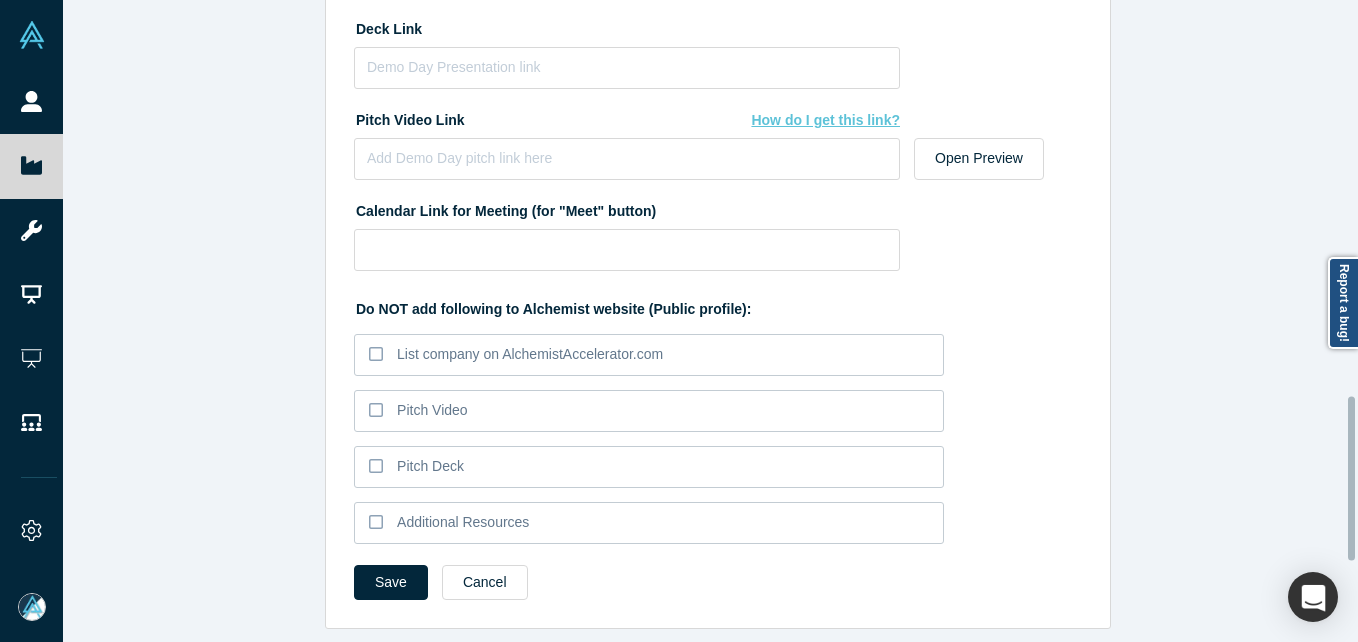 scroll, scrollTop: 1857, scrollLeft: 0, axis: vertical 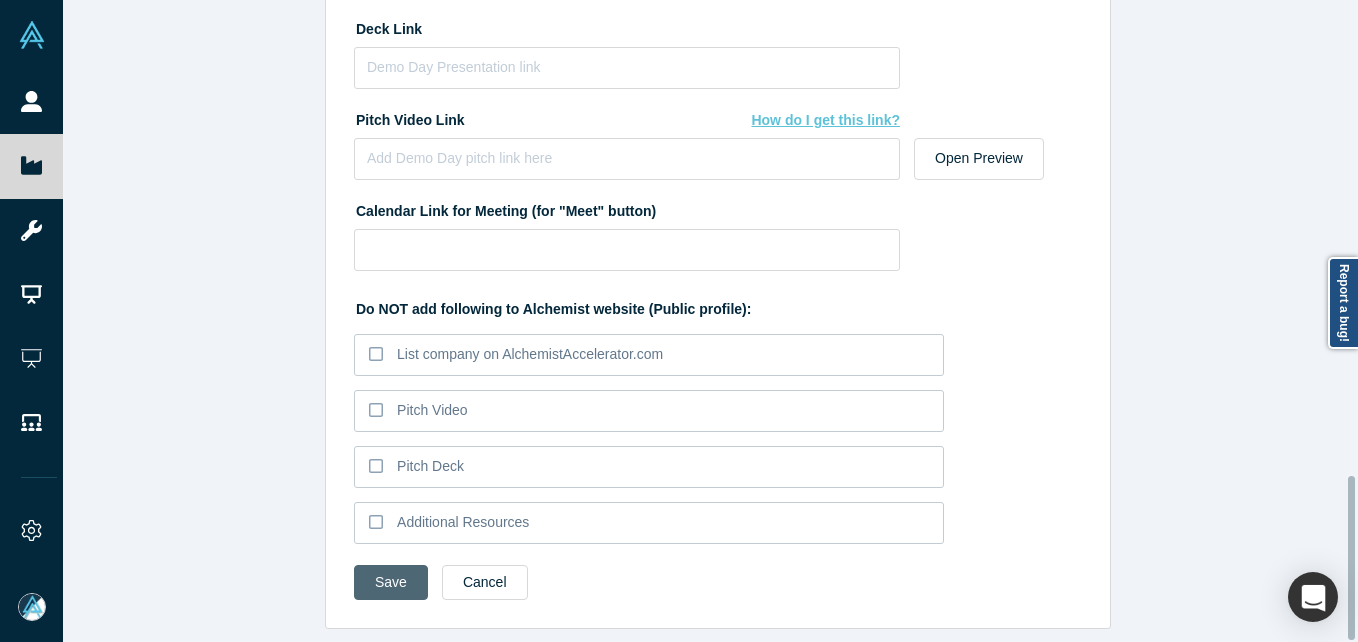 click on "Save" at bounding box center (391, 582) 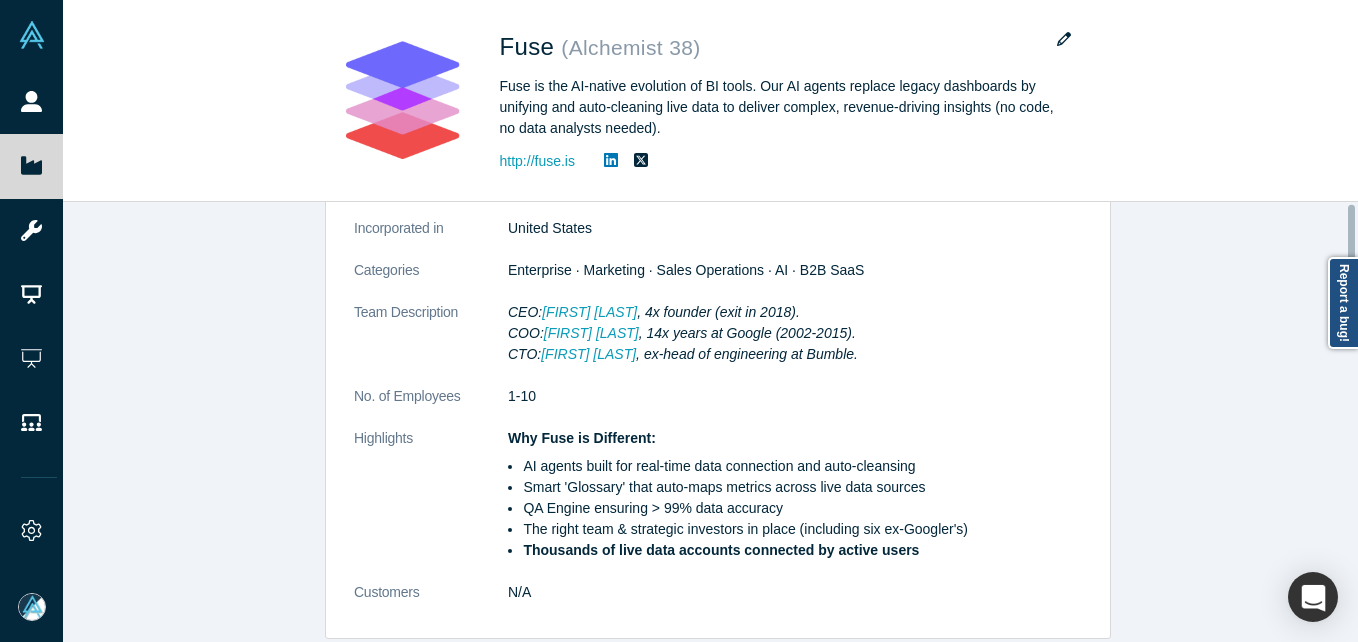 scroll, scrollTop: 0, scrollLeft: 0, axis: both 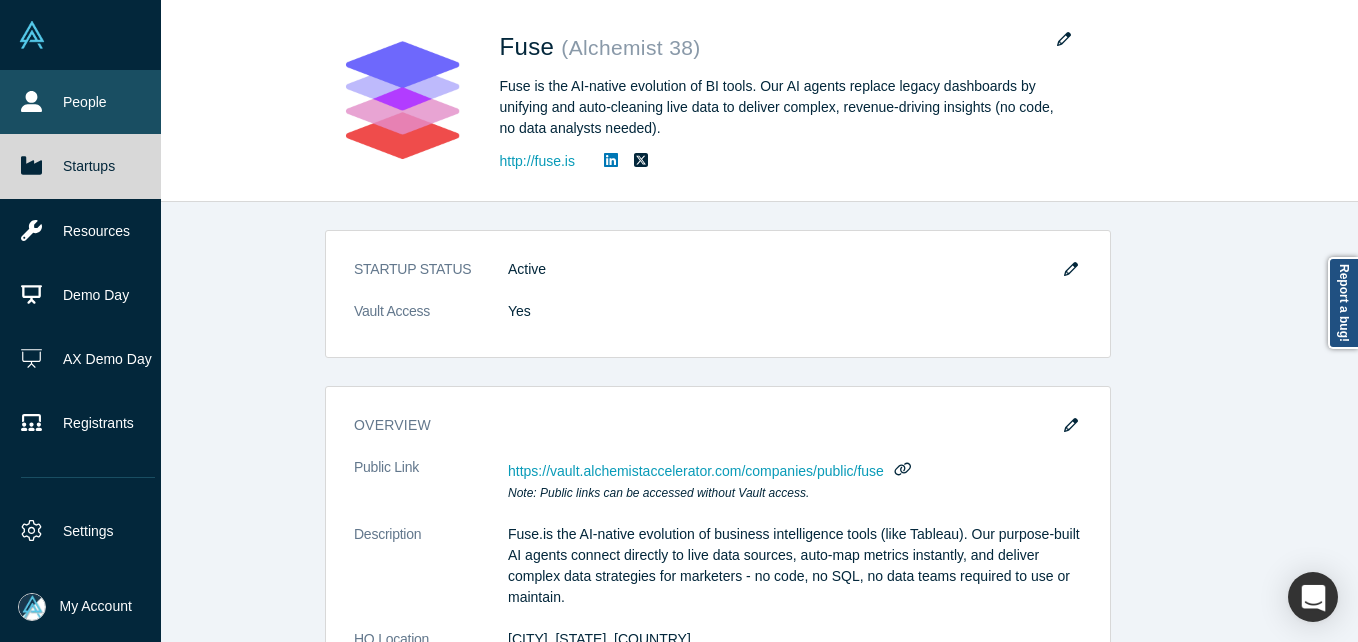 click on "People" at bounding box center [88, 102] 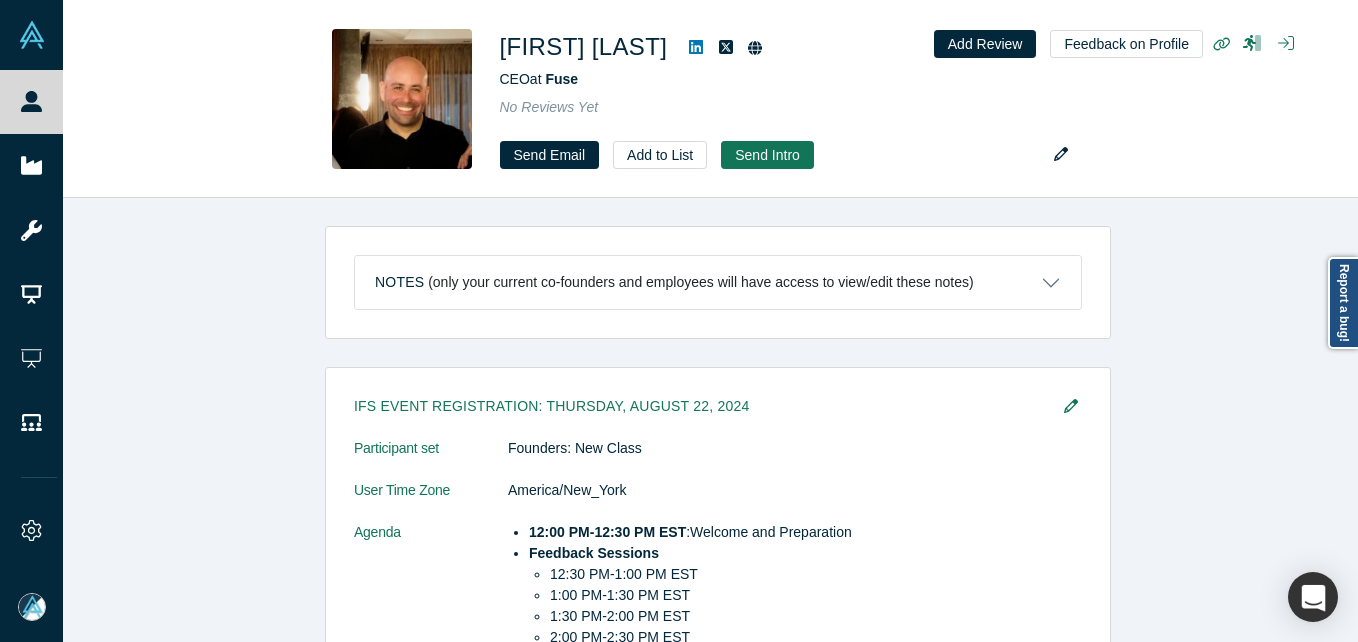 scroll, scrollTop: 0, scrollLeft: 0, axis: both 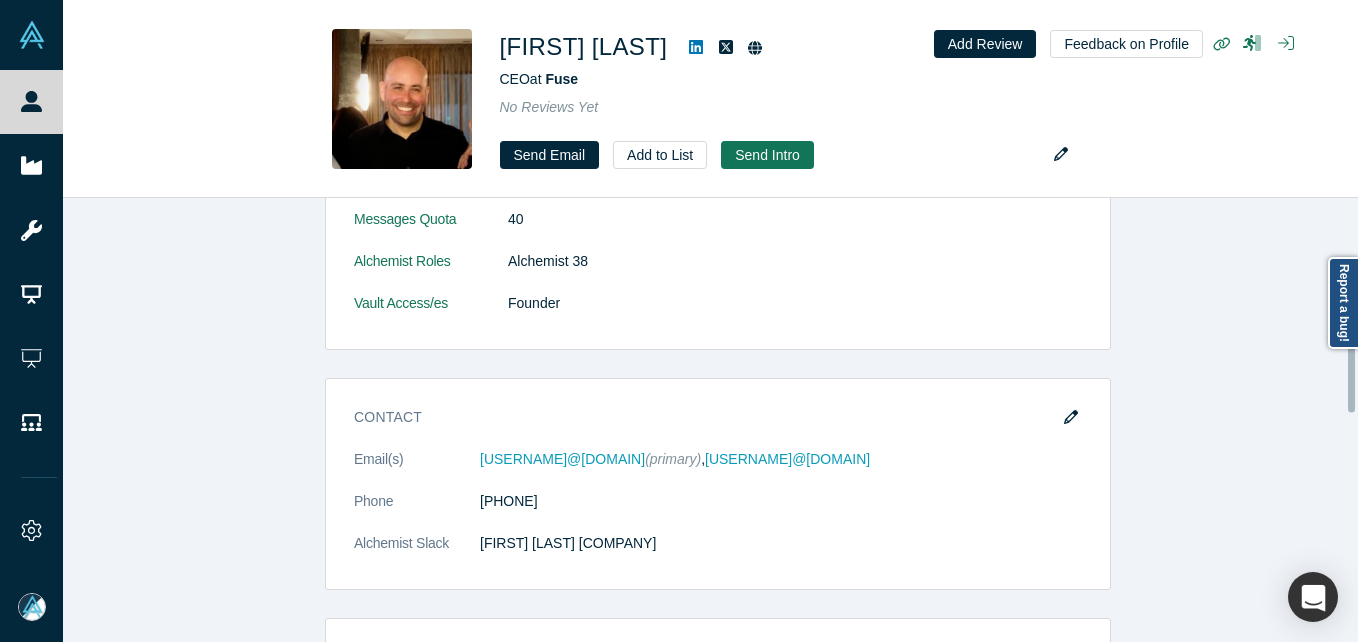 drag, startPoint x: 1068, startPoint y: 417, endPoint x: 1050, endPoint y: 427, distance: 20.59126 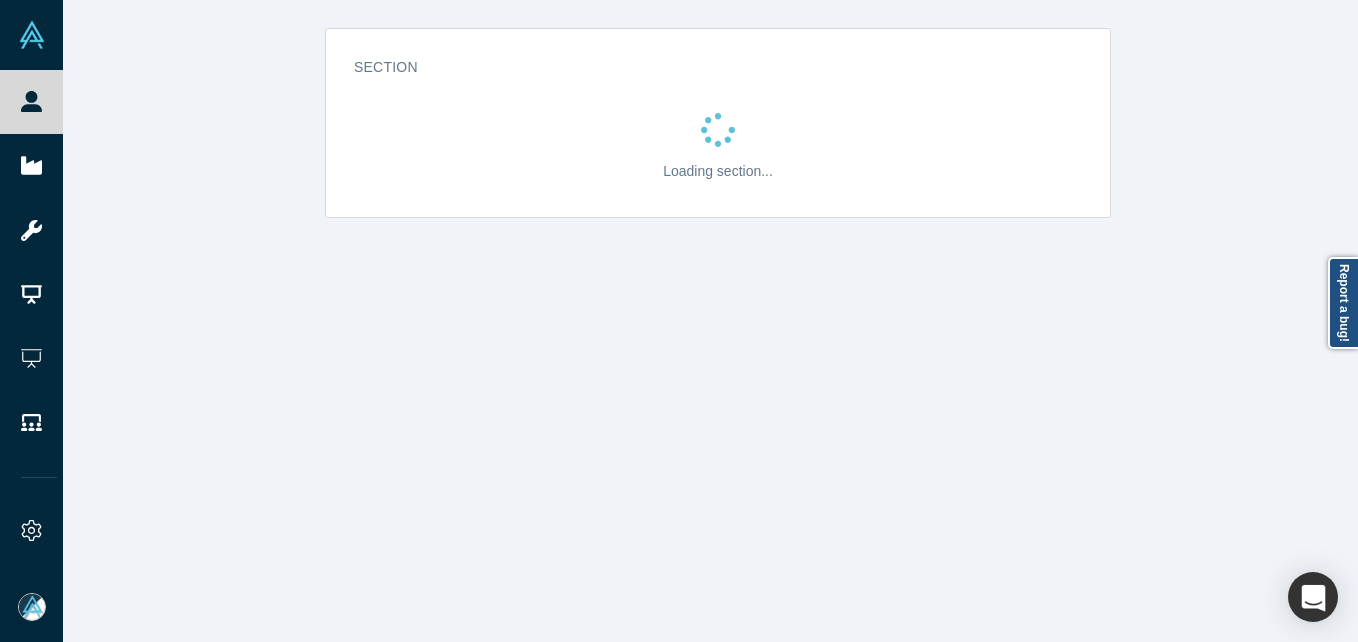 scroll, scrollTop: 0, scrollLeft: 0, axis: both 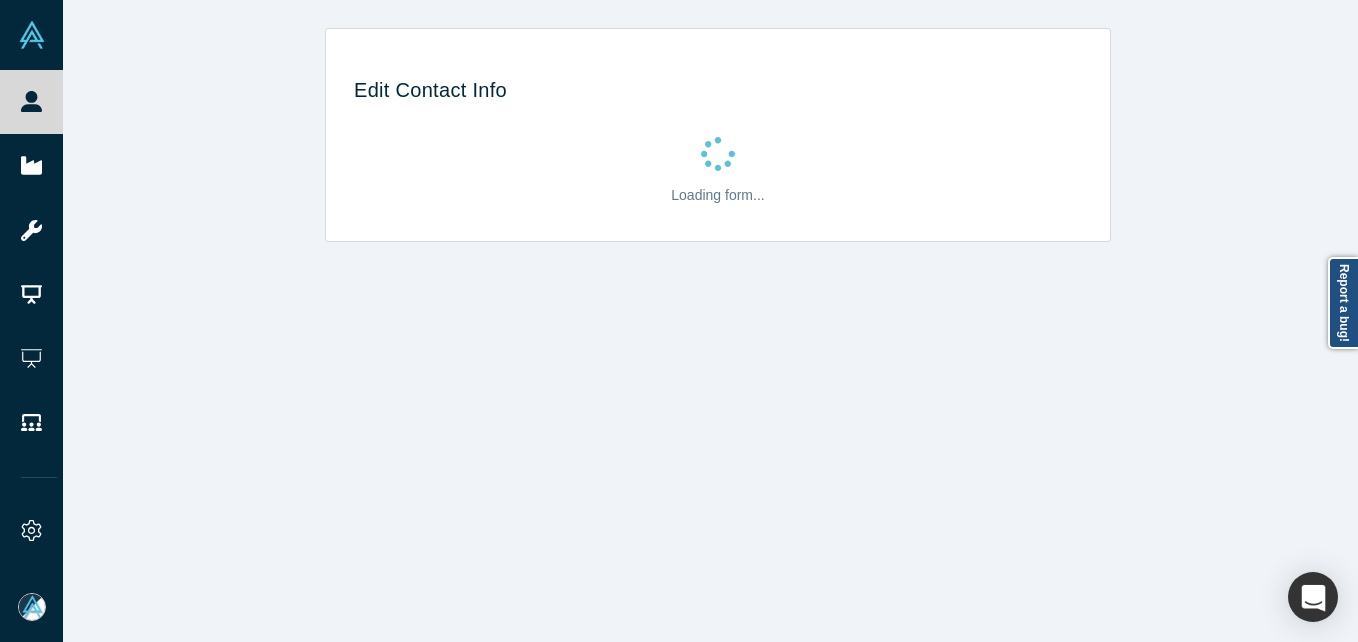 select on "US" 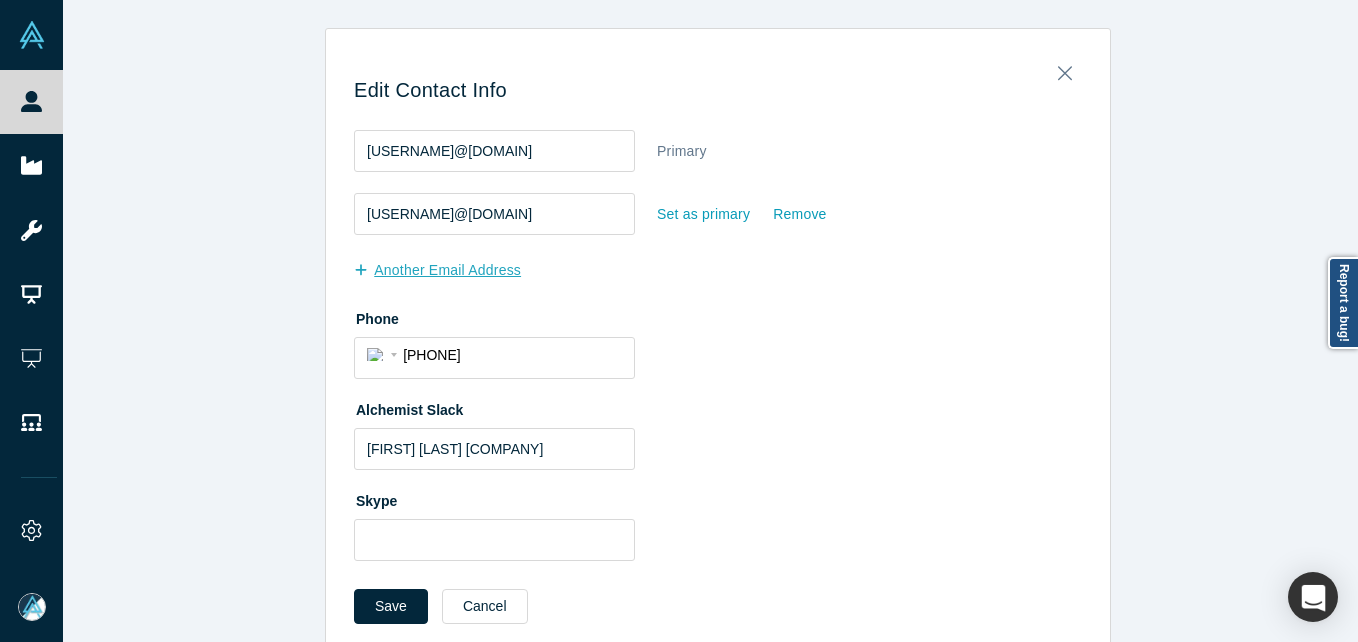 click on "another Email Address" at bounding box center [448, 270] 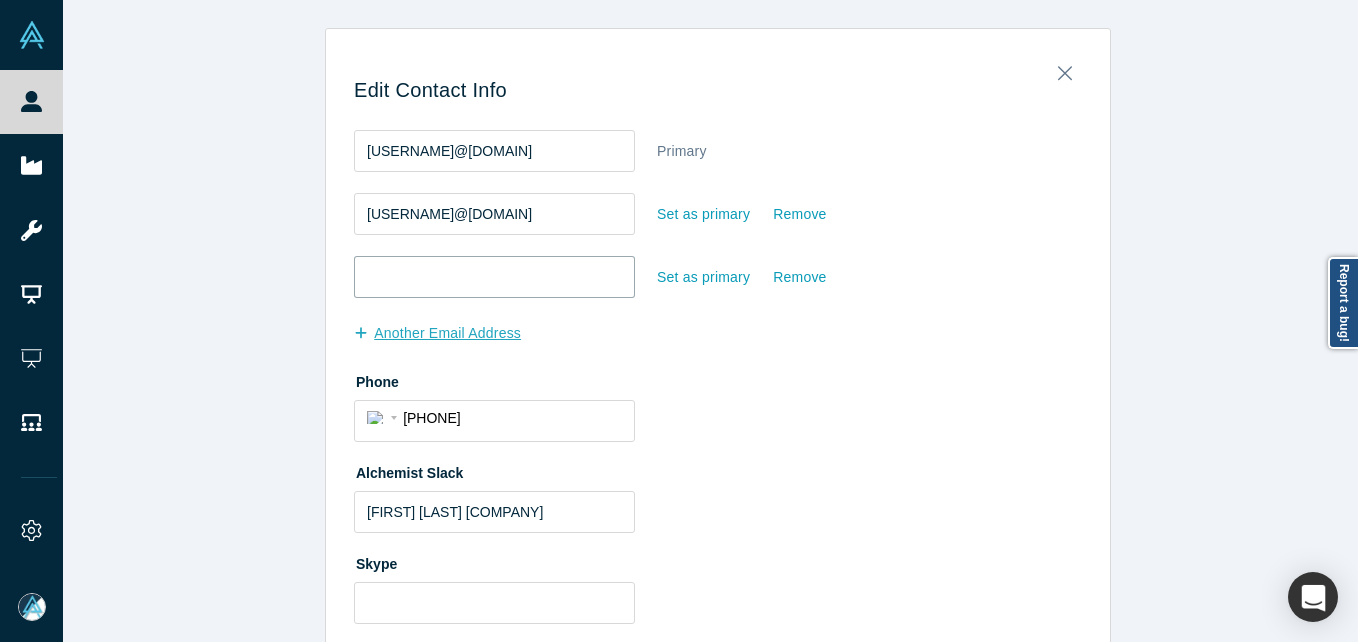 click at bounding box center (494, 277) 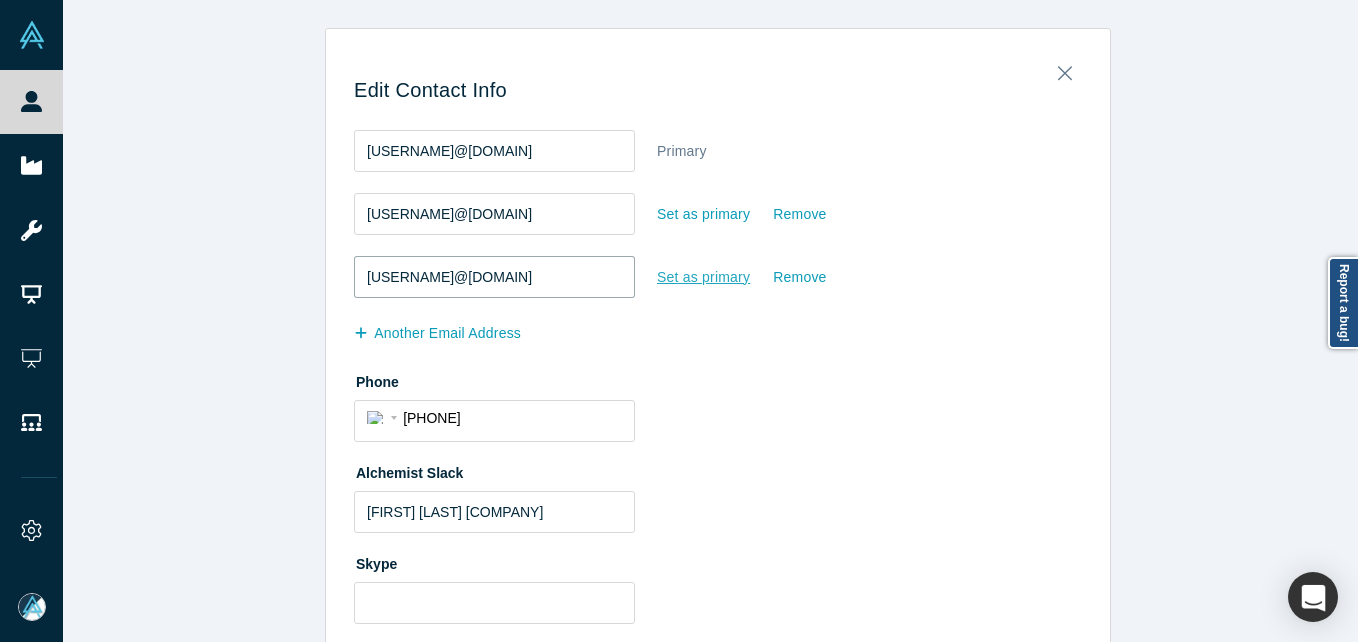 type on "jeff@fuse.is" 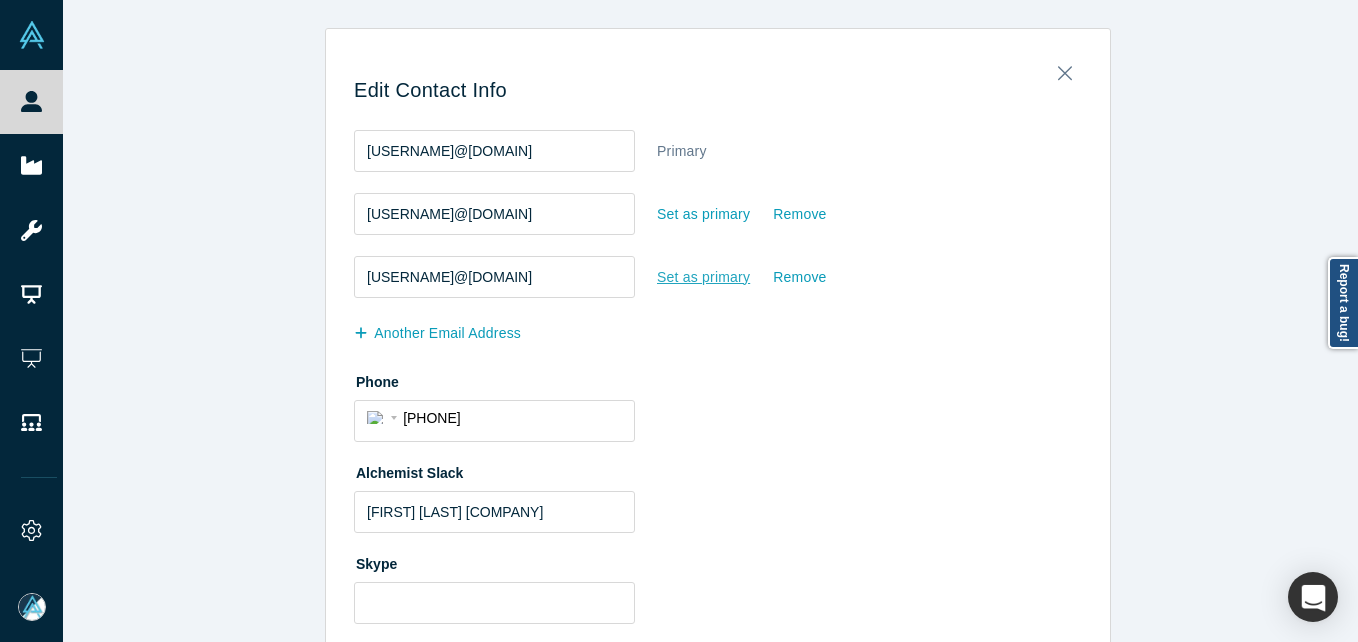 click on "Set as primary" at bounding box center (703, 277) 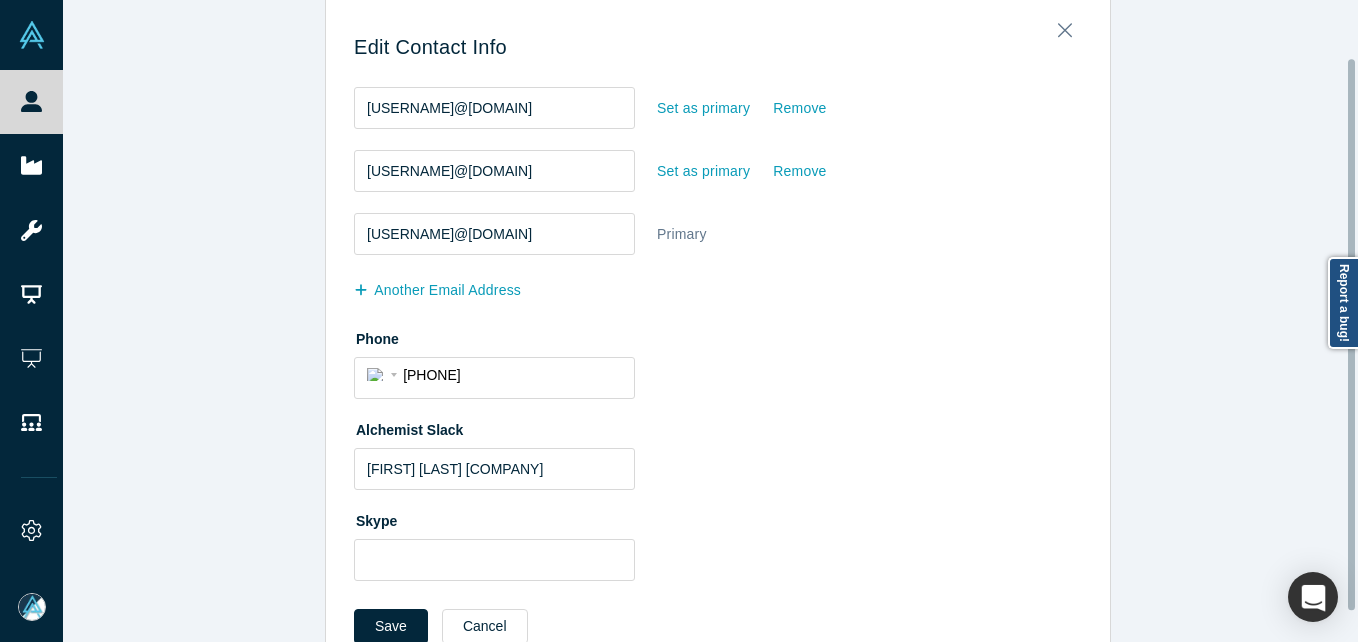scroll, scrollTop: 102, scrollLeft: 0, axis: vertical 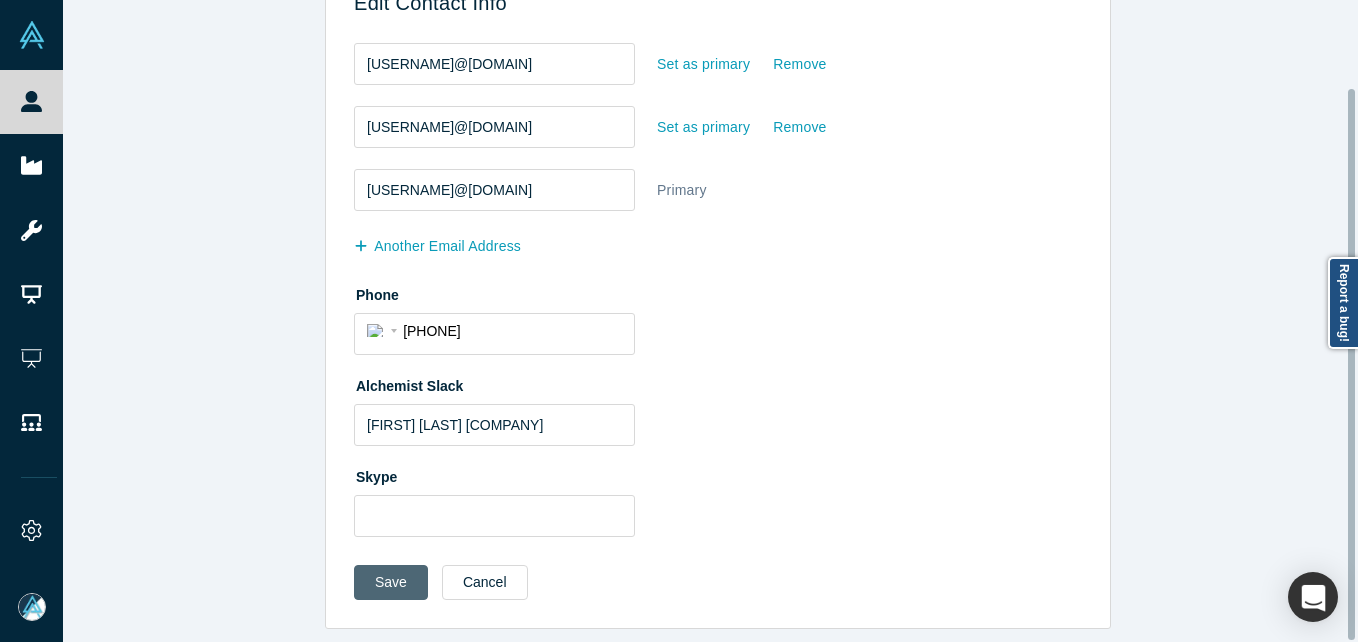 click on "Save" at bounding box center (391, 582) 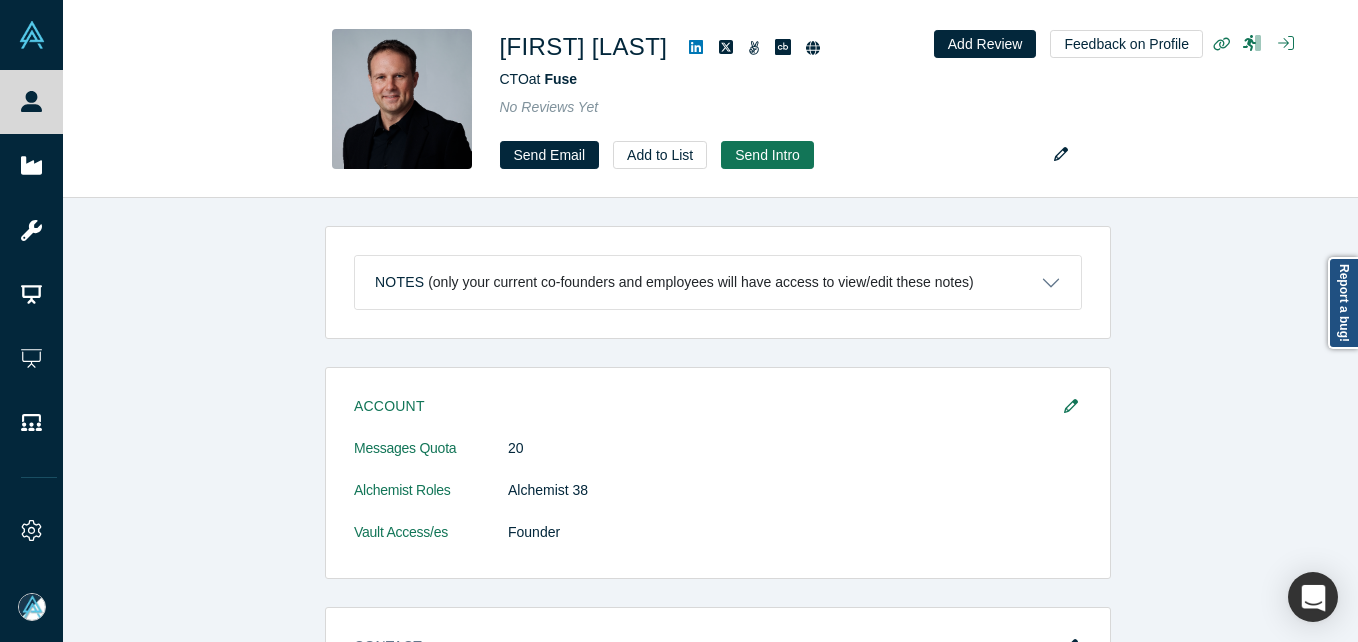 scroll, scrollTop: 0, scrollLeft: 0, axis: both 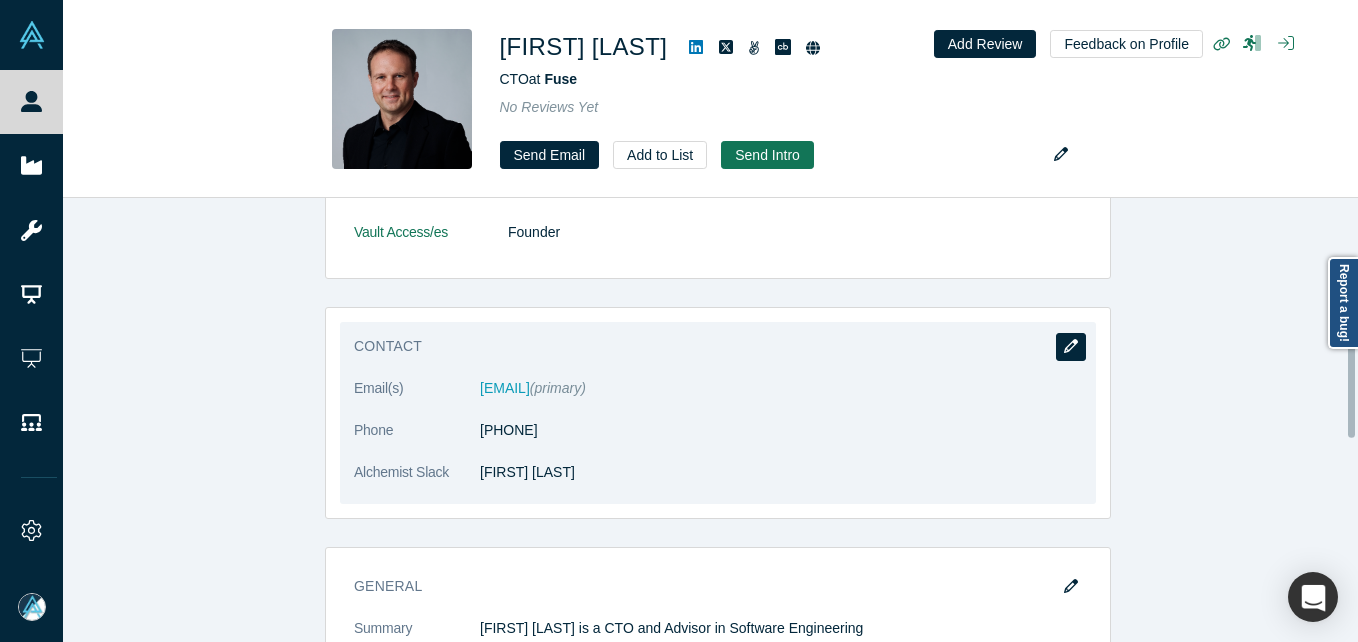 click at bounding box center [1071, 347] 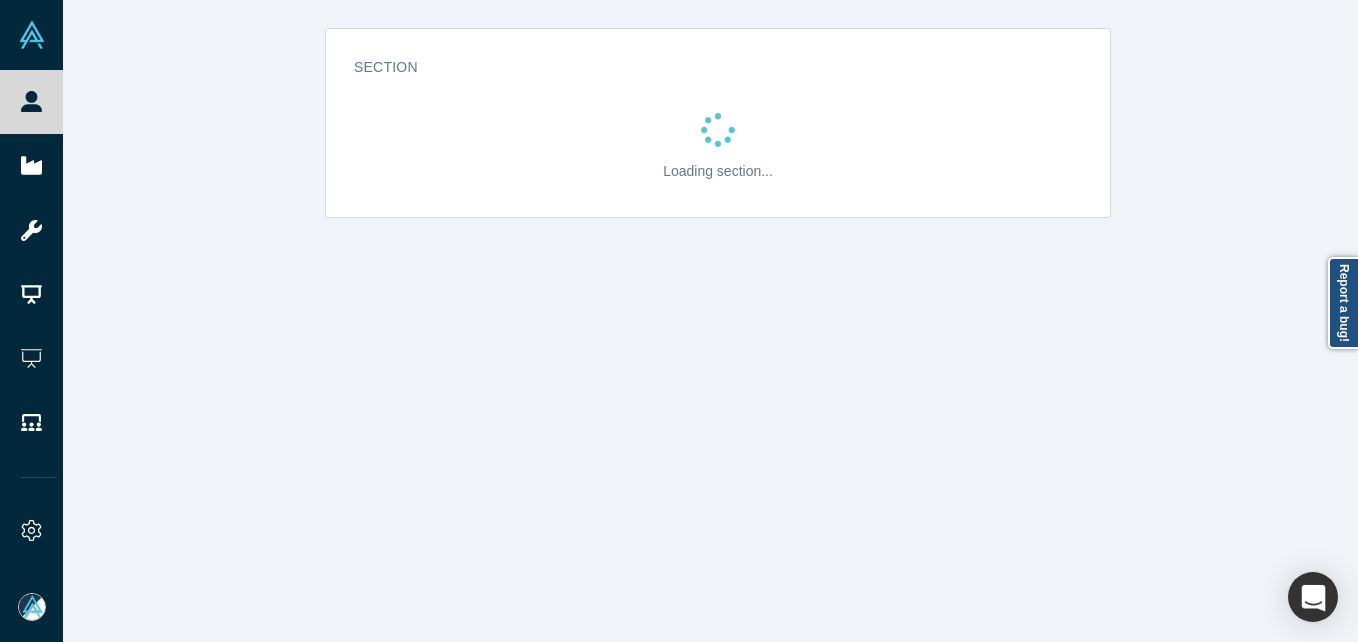 scroll, scrollTop: 0, scrollLeft: 0, axis: both 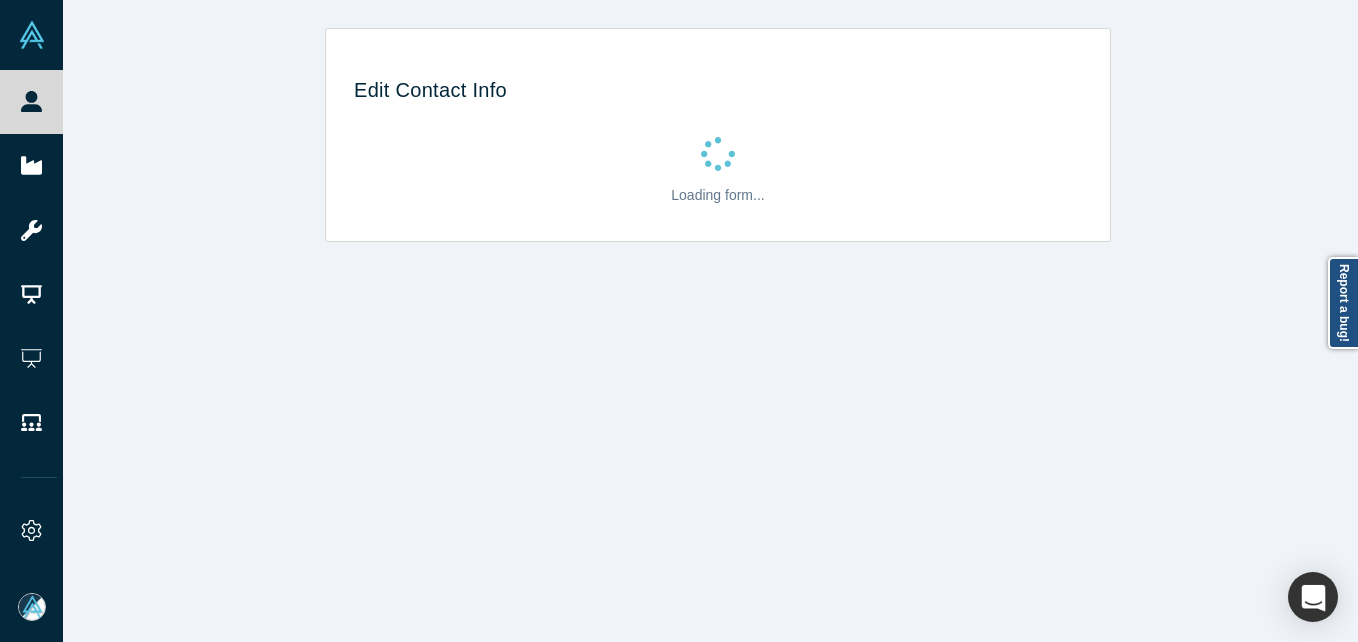 select on "US" 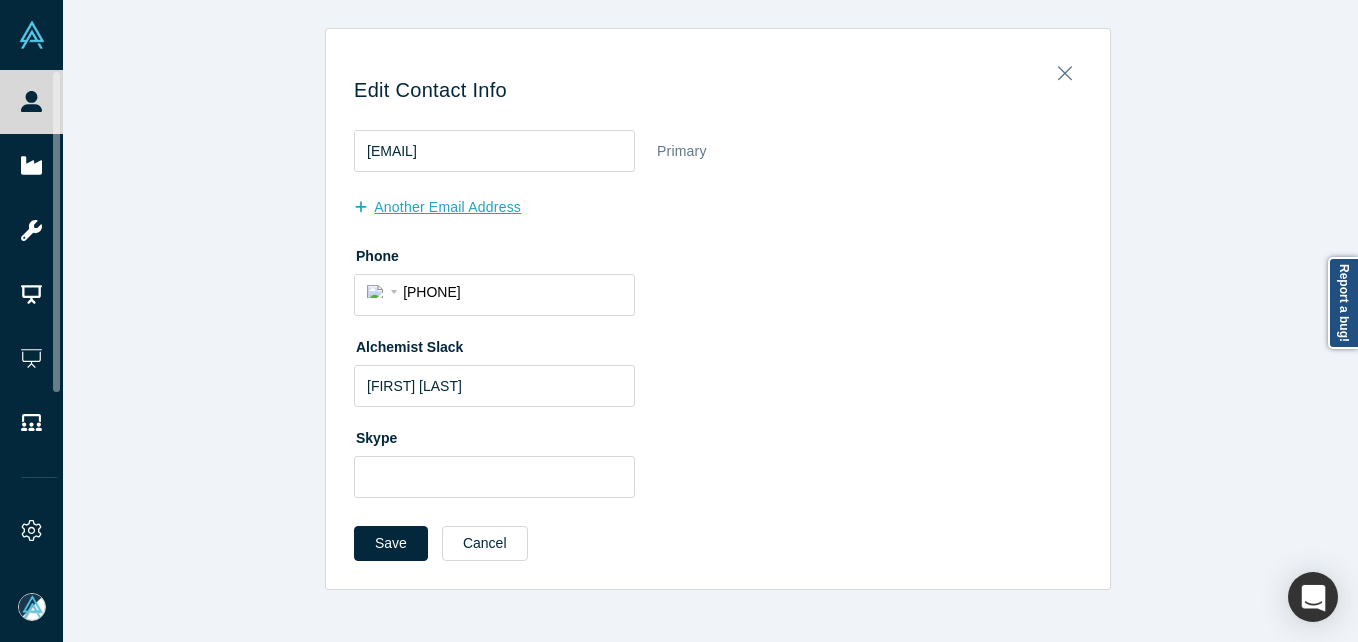 click on "another Email Address" at bounding box center (448, 207) 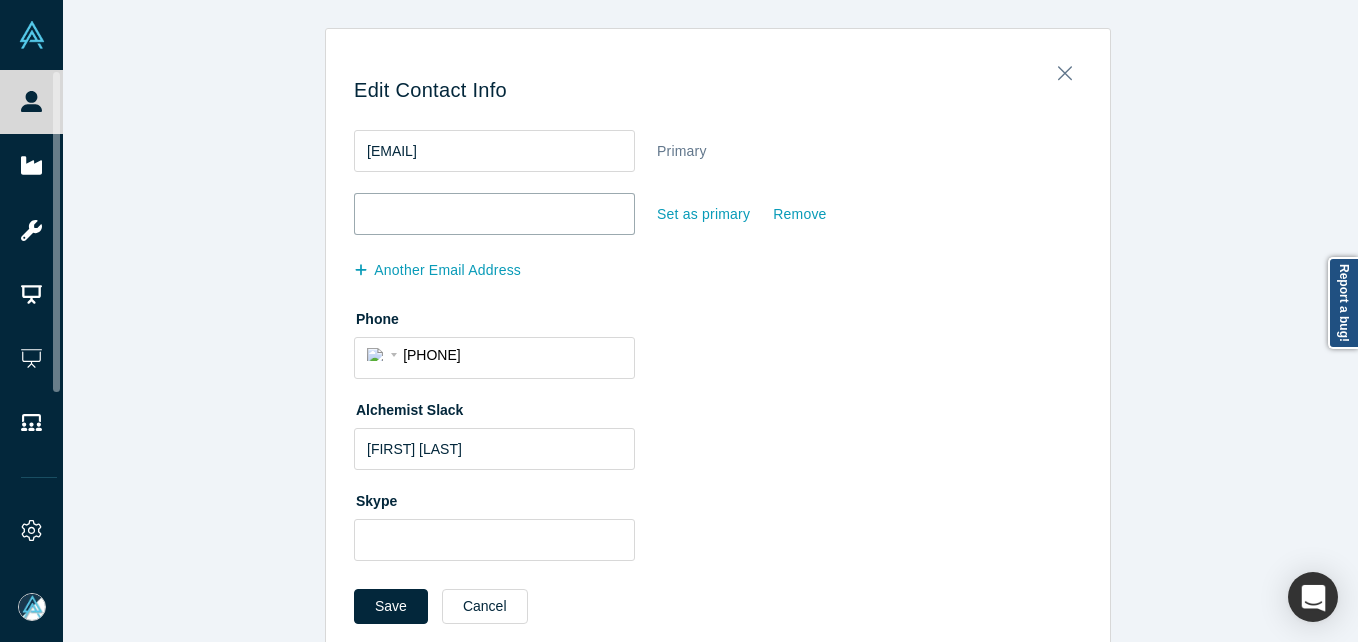 click at bounding box center (494, 214) 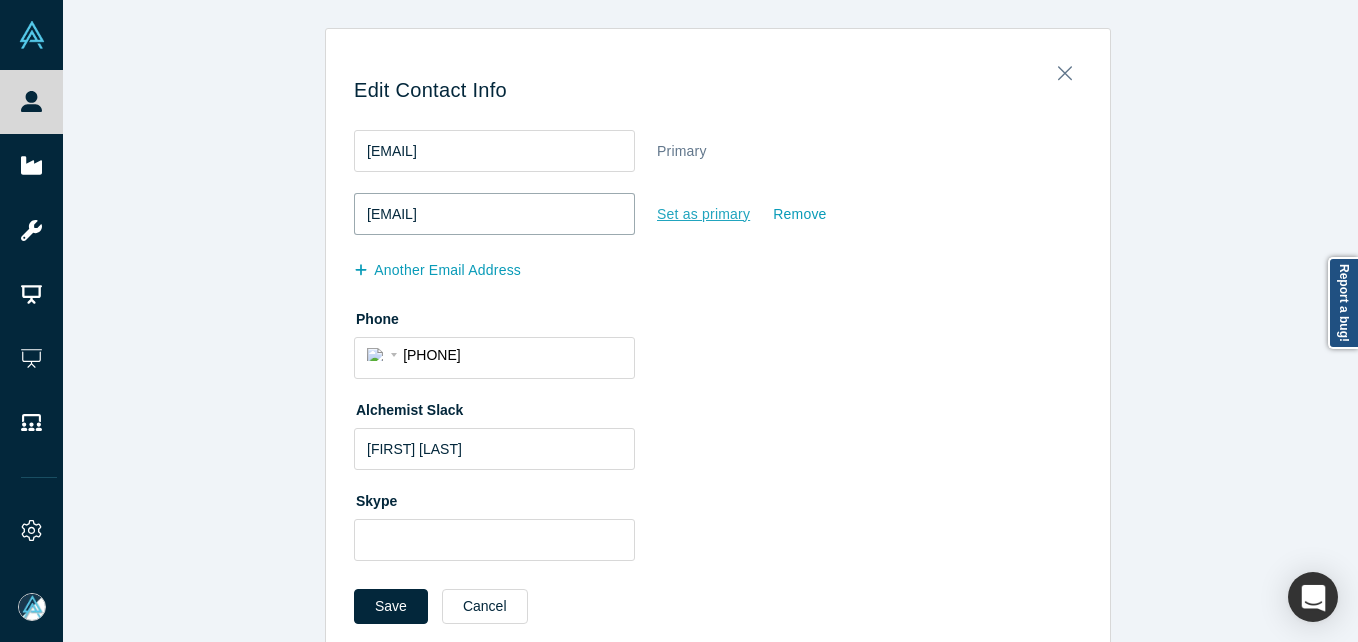 type on "tom@fuse.is" 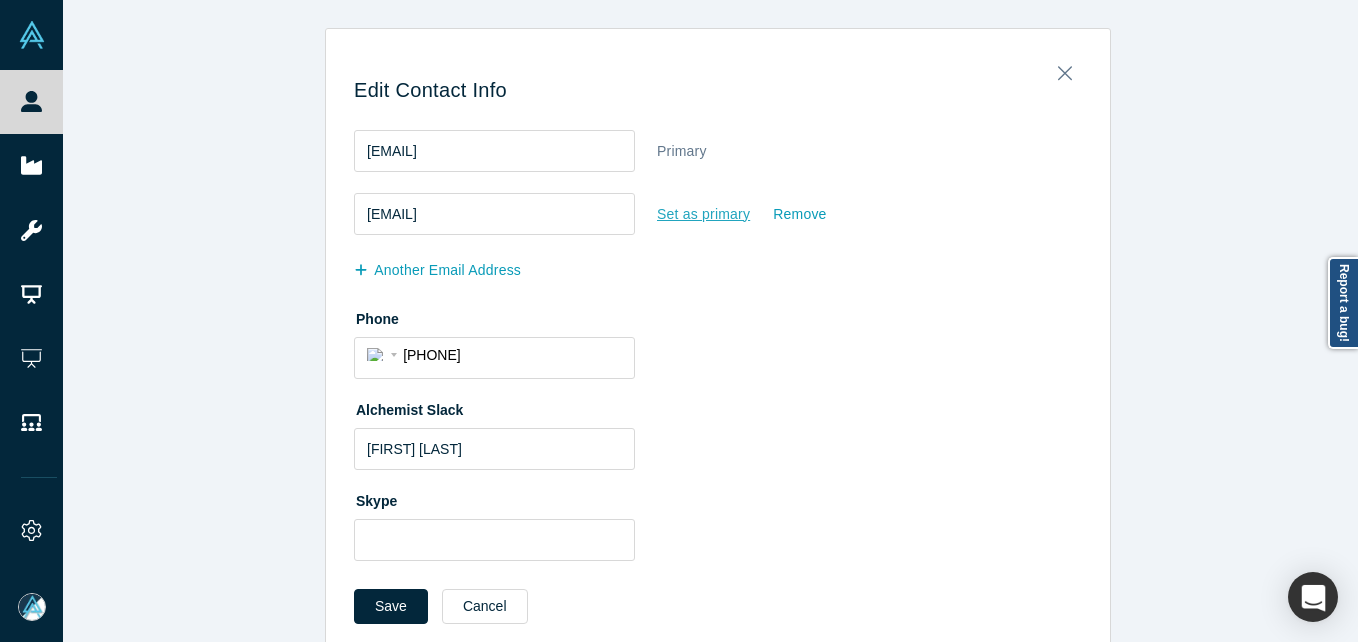 drag, startPoint x: 689, startPoint y: 213, endPoint x: 592, endPoint y: 297, distance: 128.31601 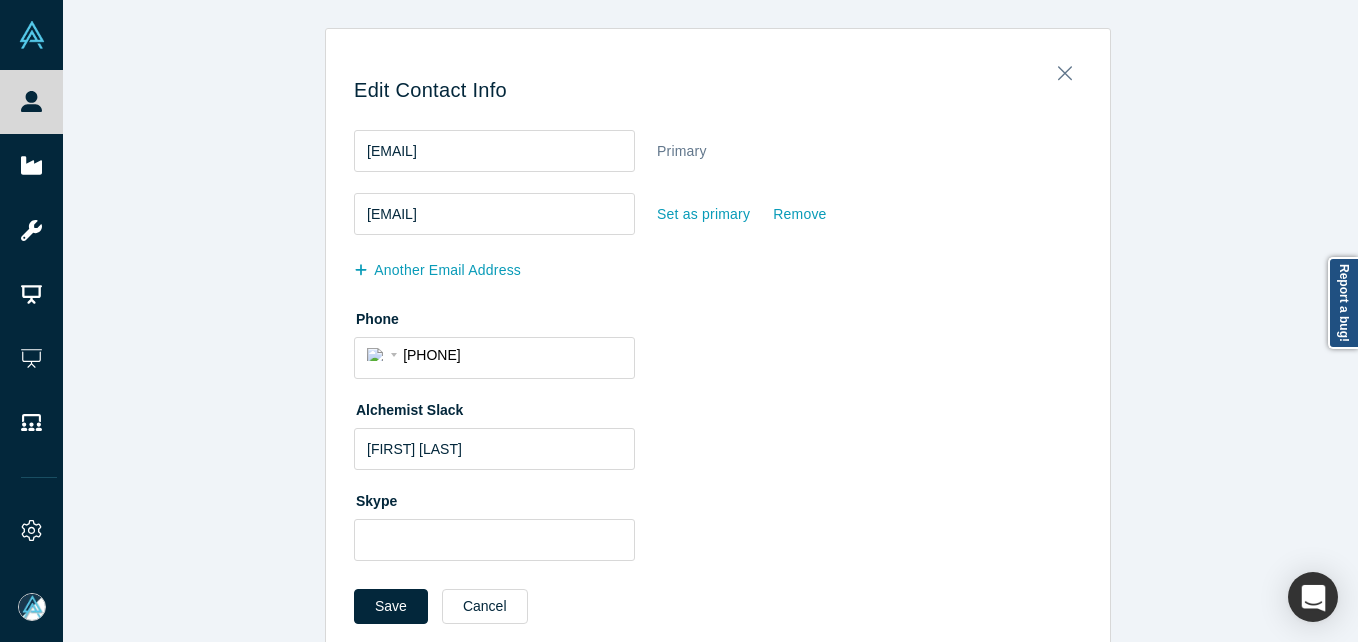 click on "Set as primary" at bounding box center (703, 214) 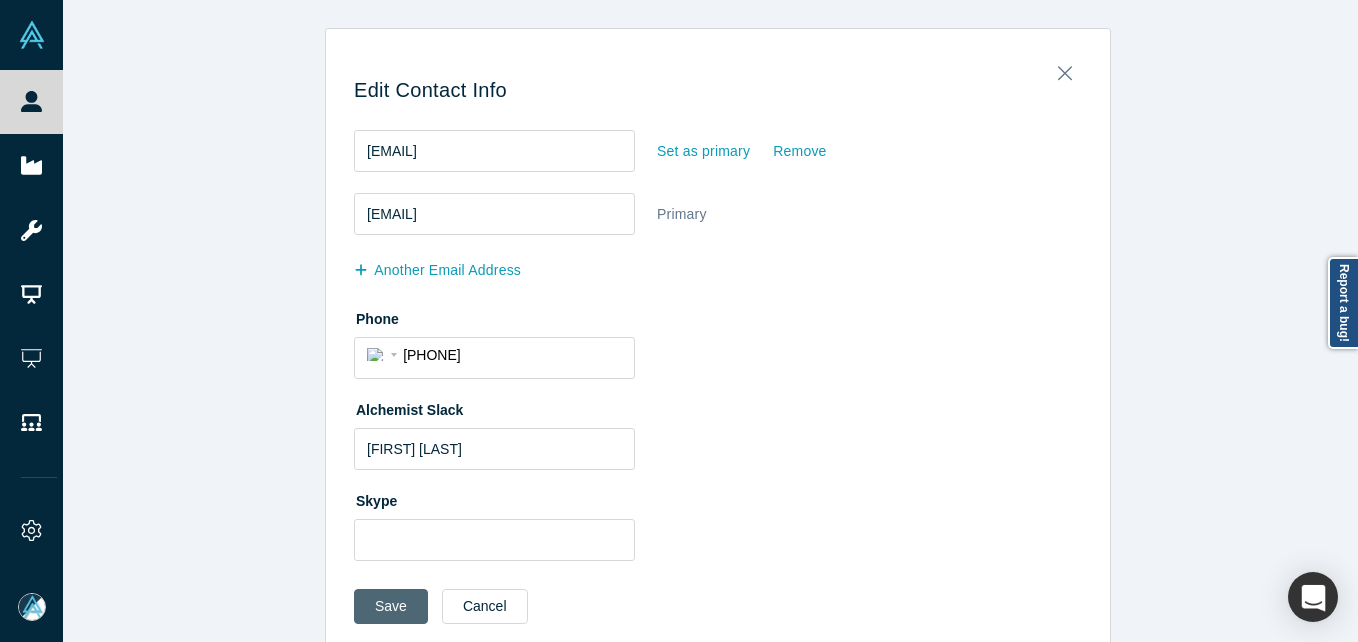 click on "Save" at bounding box center [391, 606] 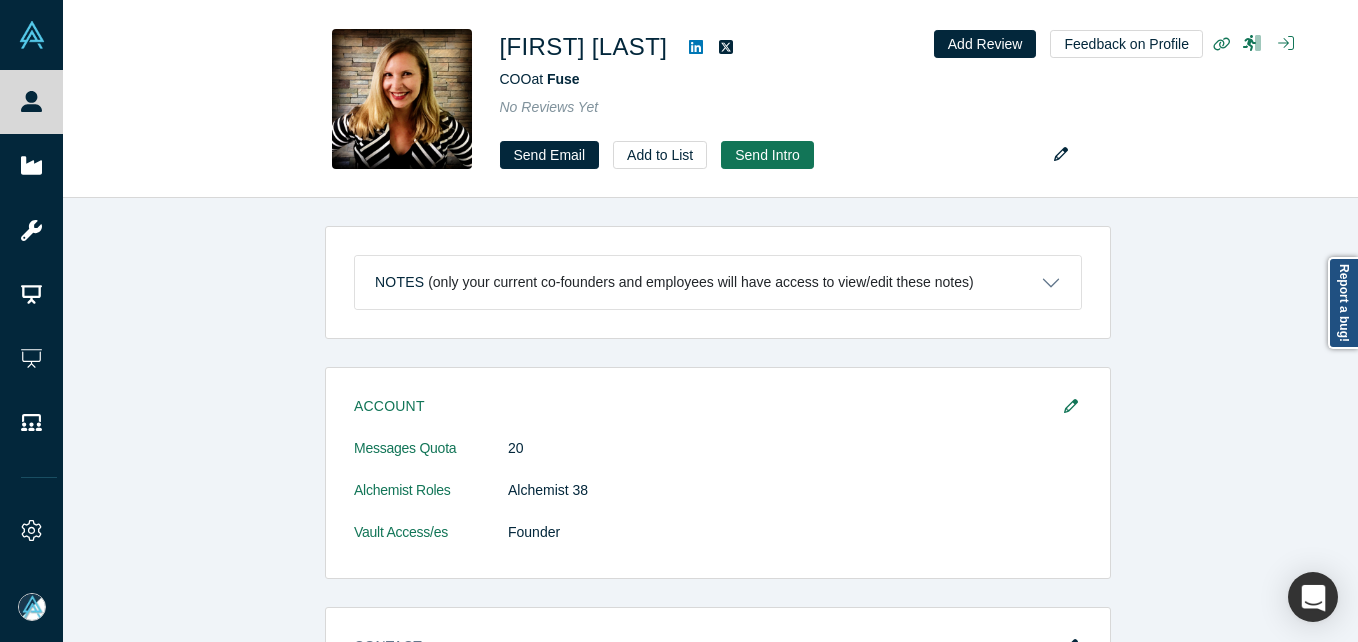 scroll, scrollTop: 0, scrollLeft: 0, axis: both 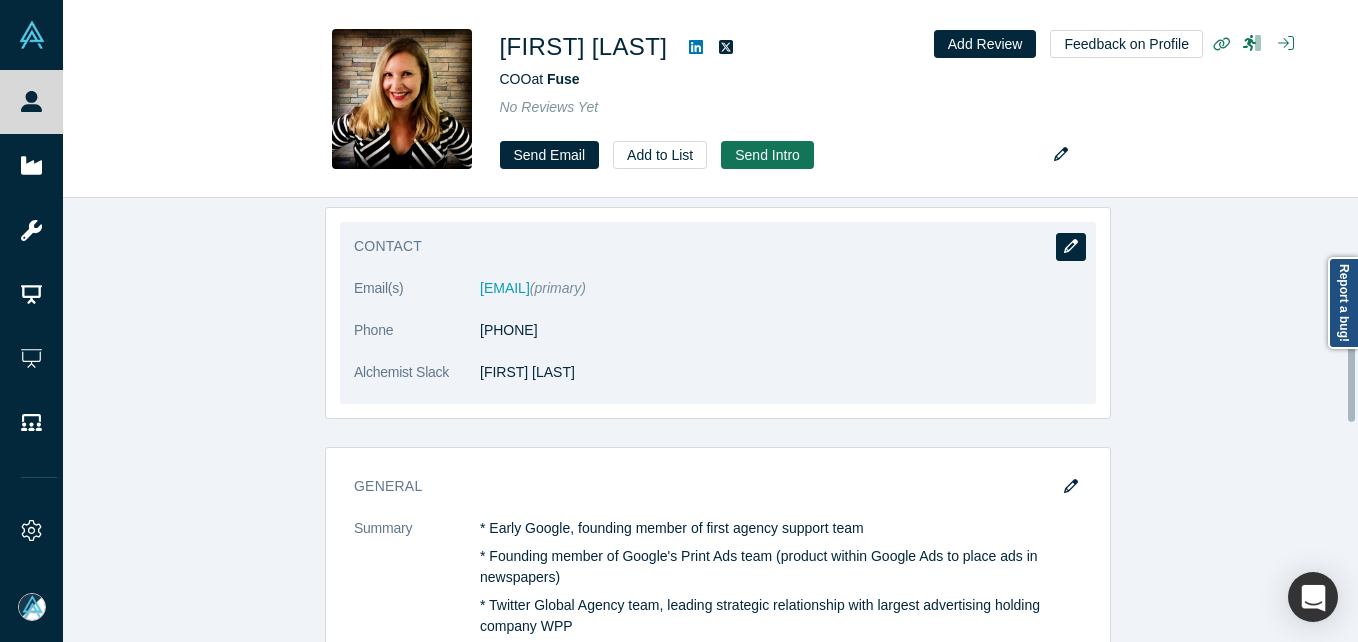 click at bounding box center [1071, 247] 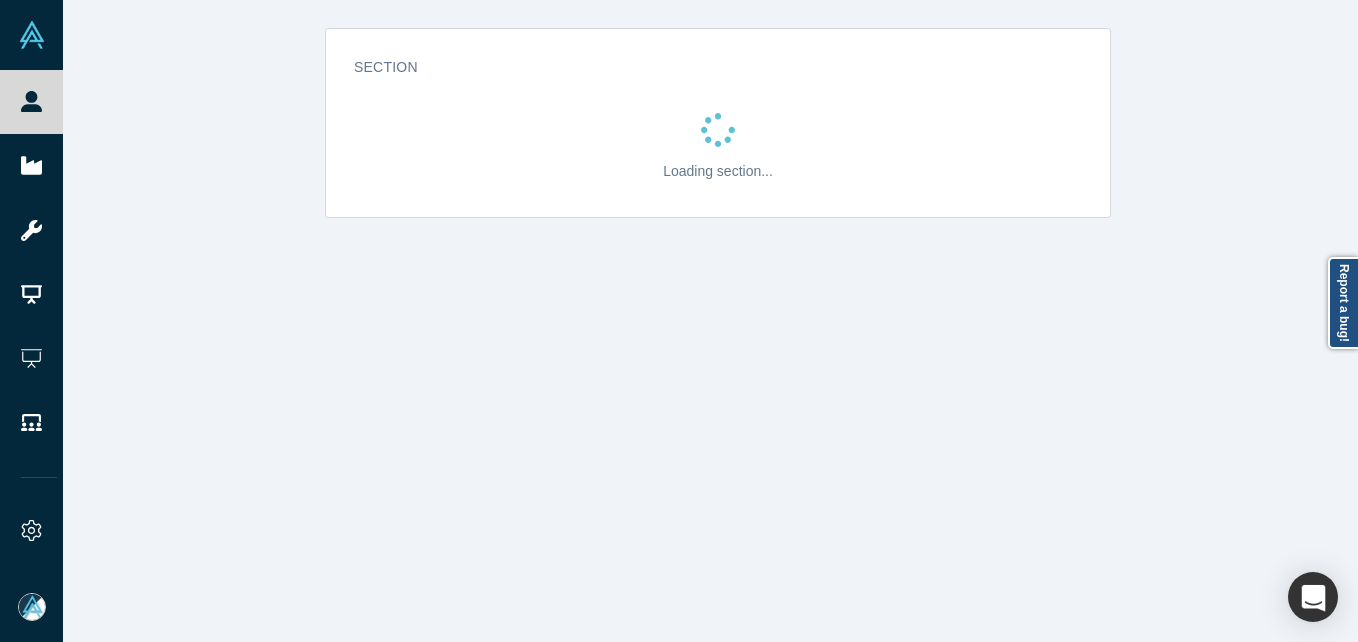 scroll, scrollTop: 0, scrollLeft: 0, axis: both 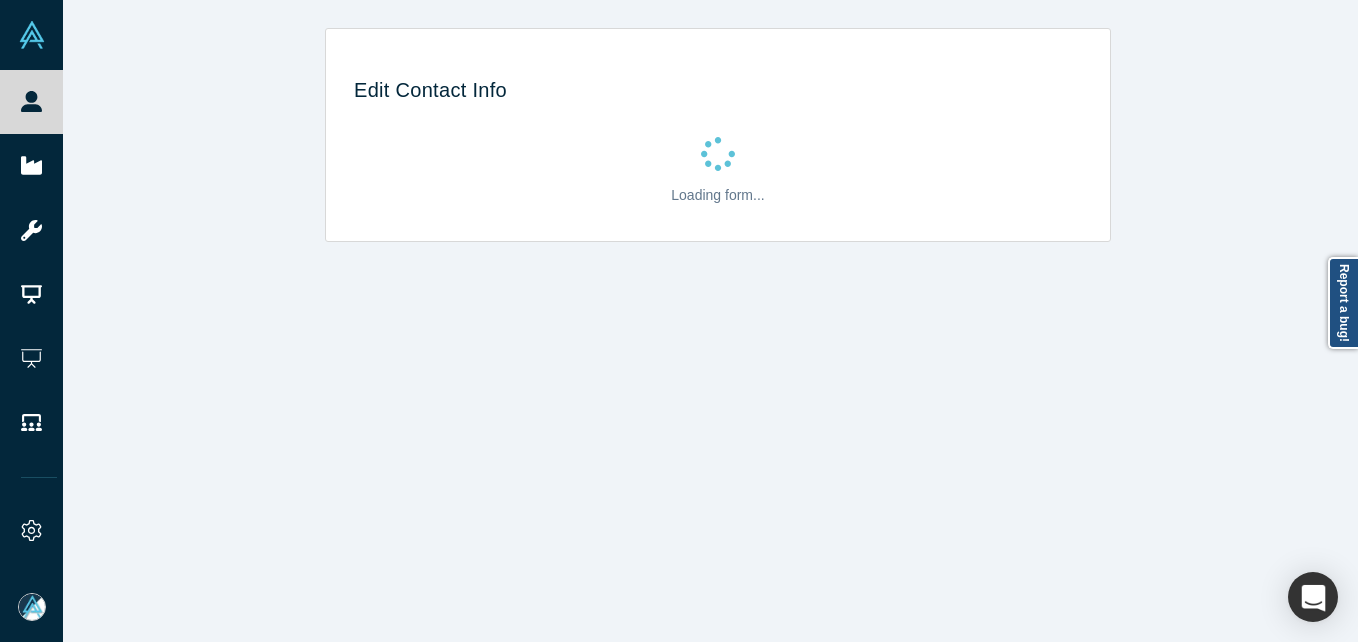 select on "US" 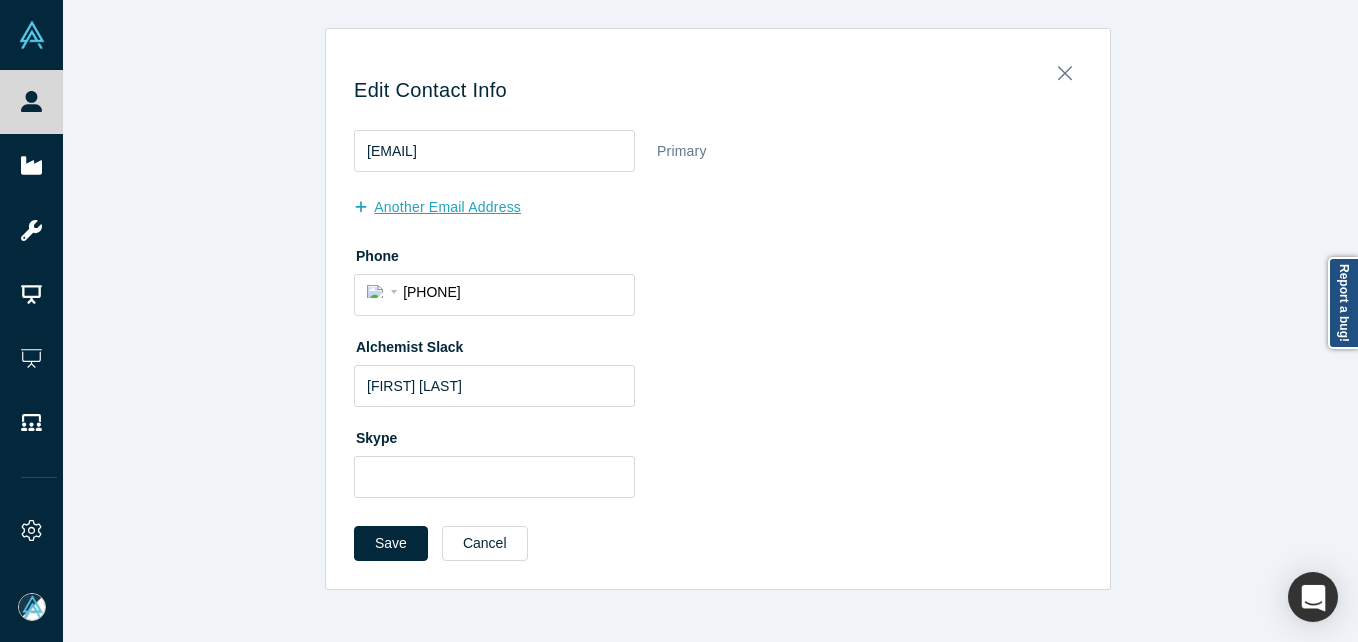 click on "another Email Address" at bounding box center (448, 207) 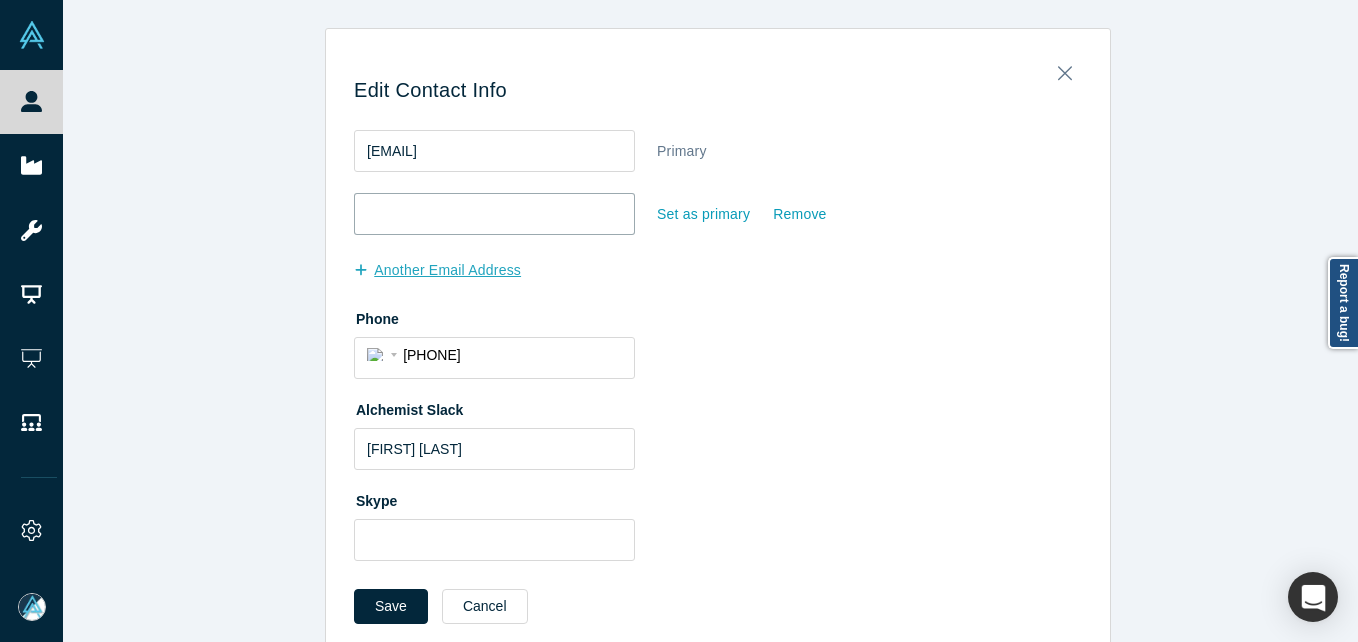 click at bounding box center [494, 214] 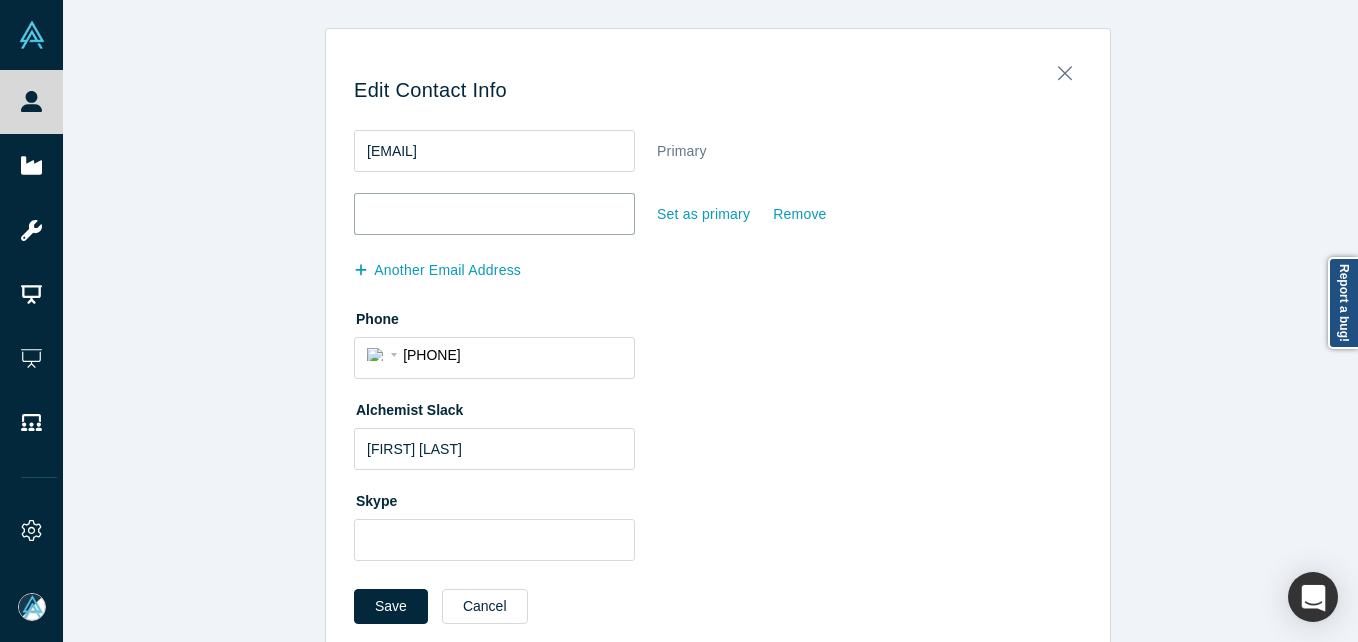 paste on "jill@fuse.is" 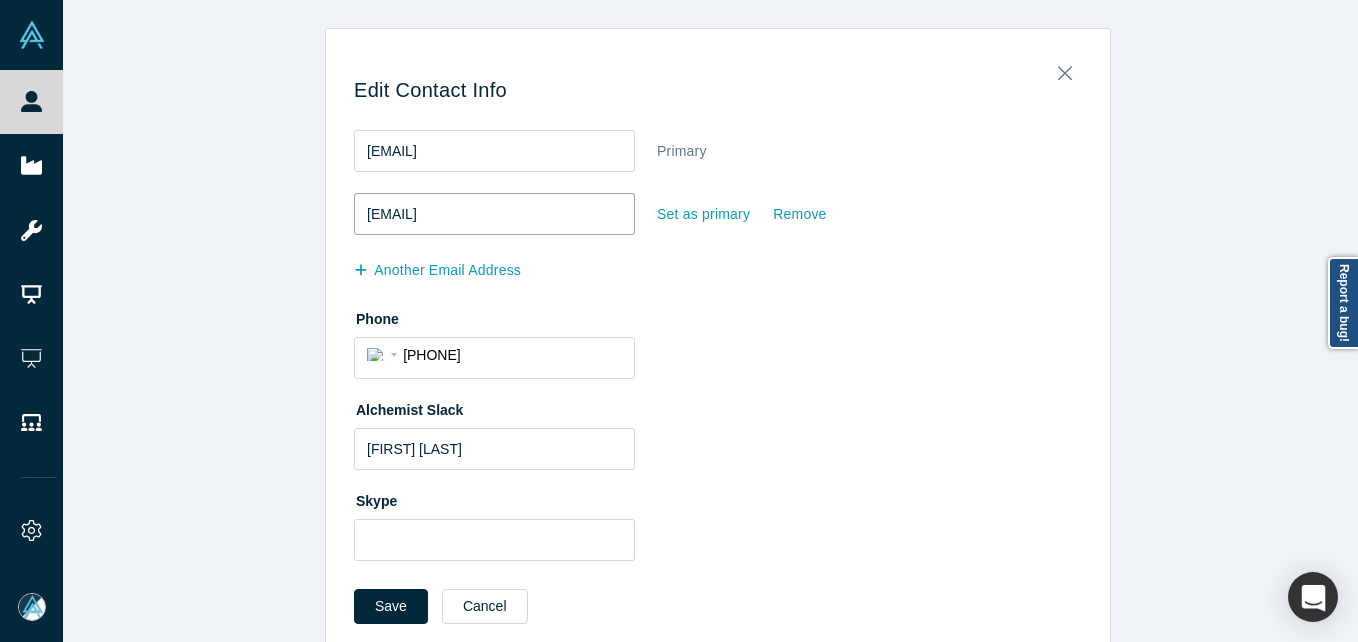 type on "jill@fuse.is" 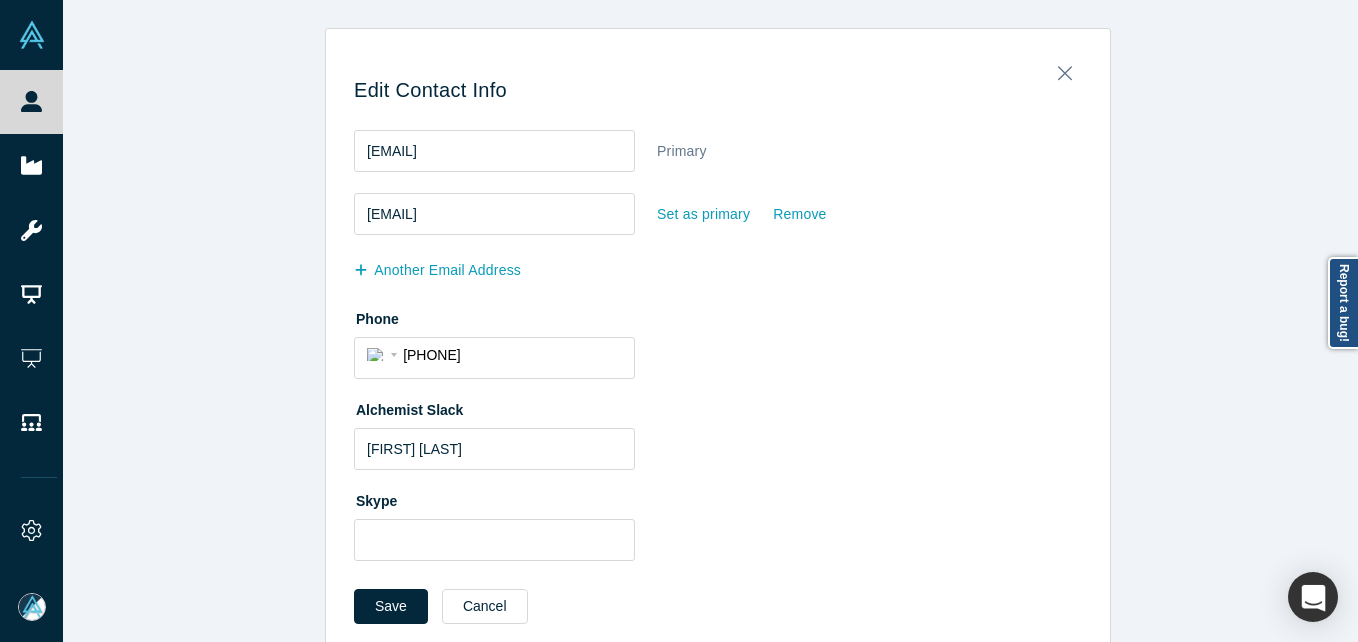 click at bounding box center (645, 214) 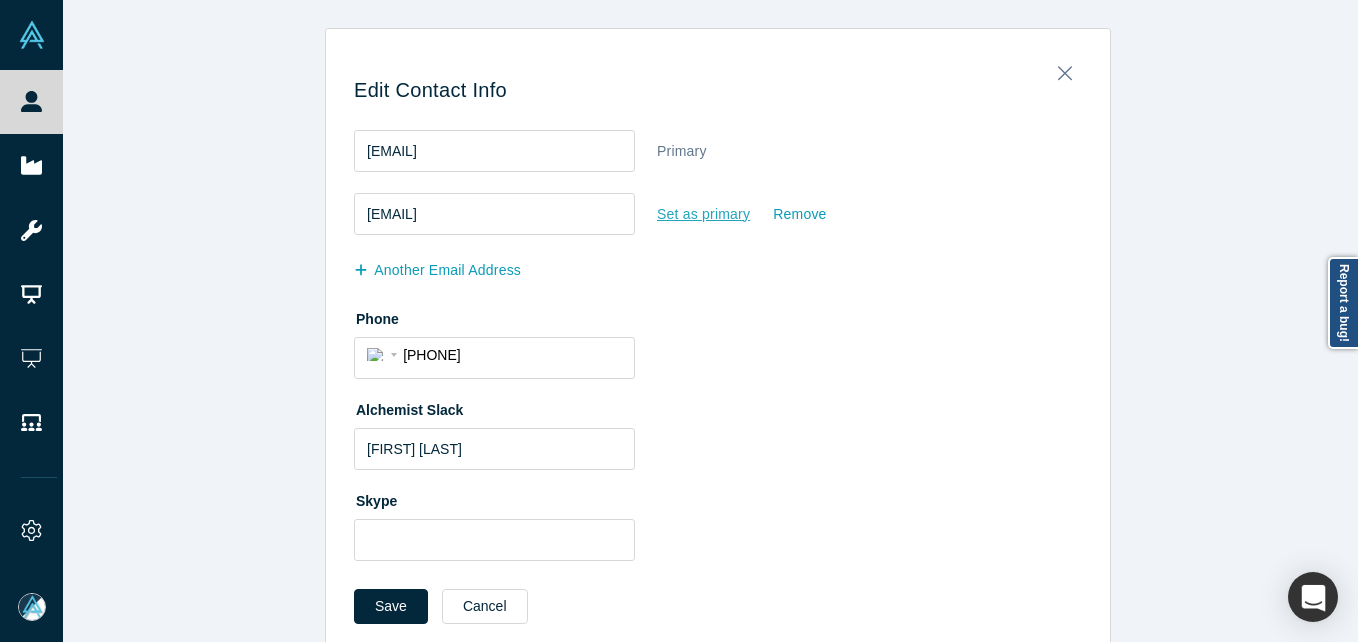 click on "Set as primary" at bounding box center [703, 214] 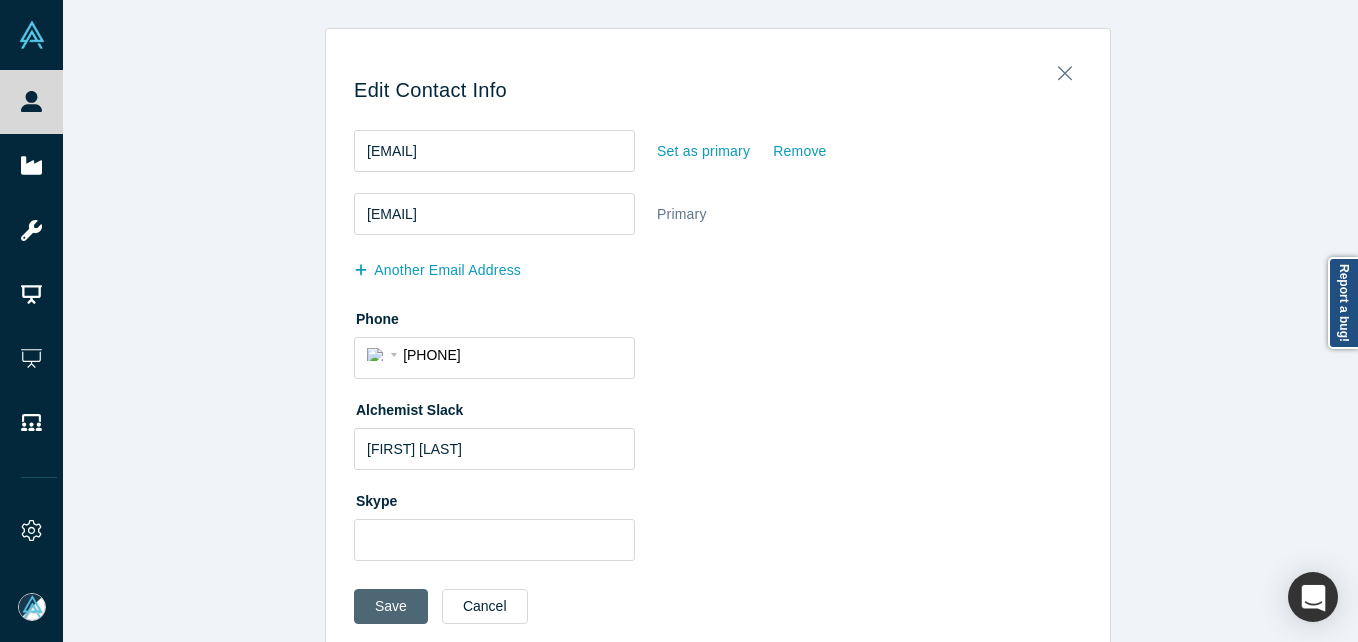 click on "Save" at bounding box center [391, 606] 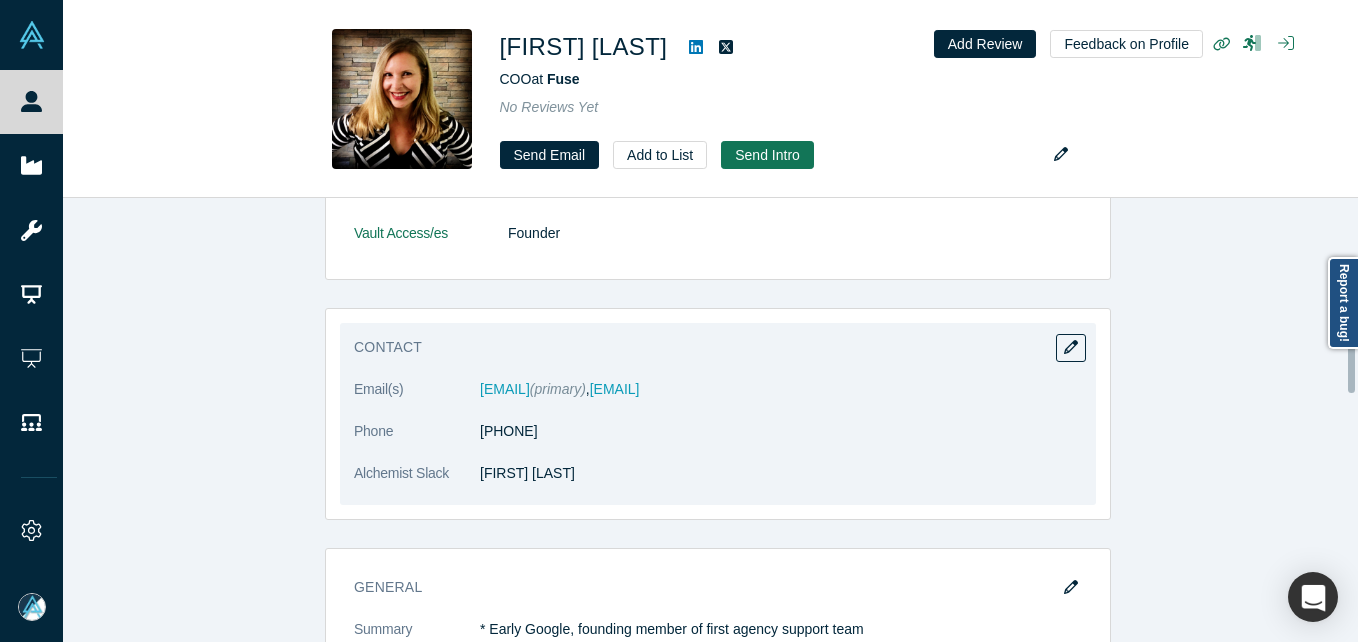 scroll, scrollTop: 300, scrollLeft: 0, axis: vertical 